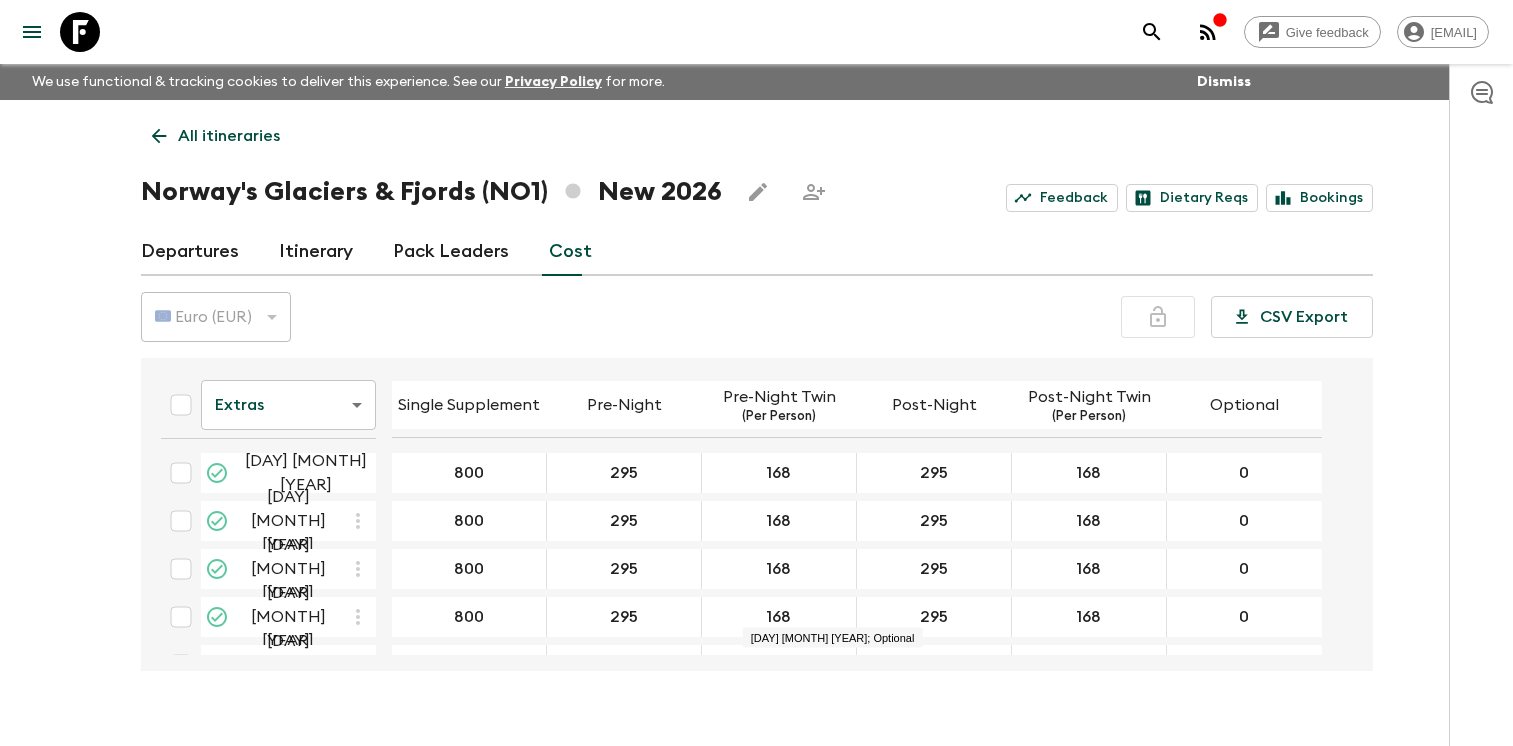 scroll, scrollTop: 35, scrollLeft: 0, axis: vertical 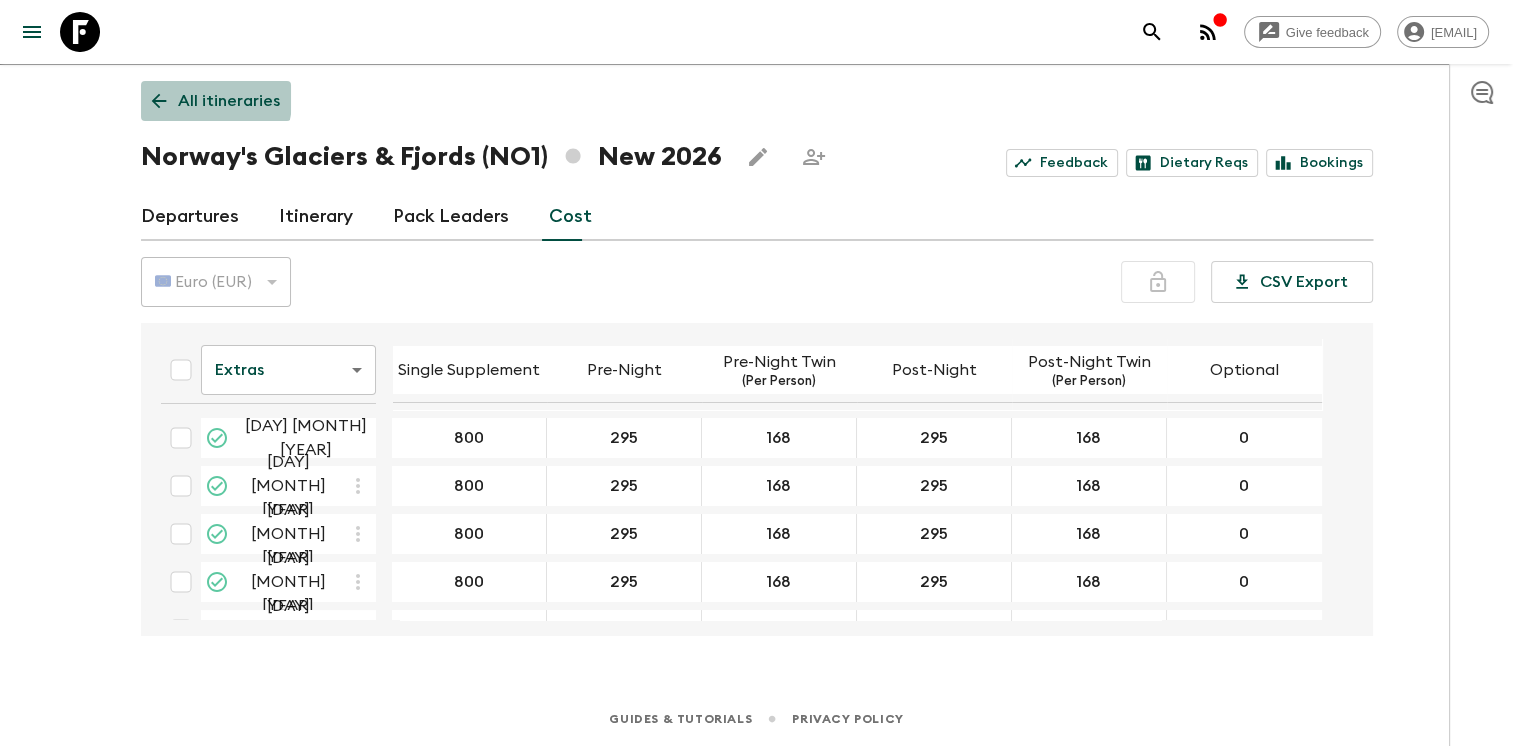 click 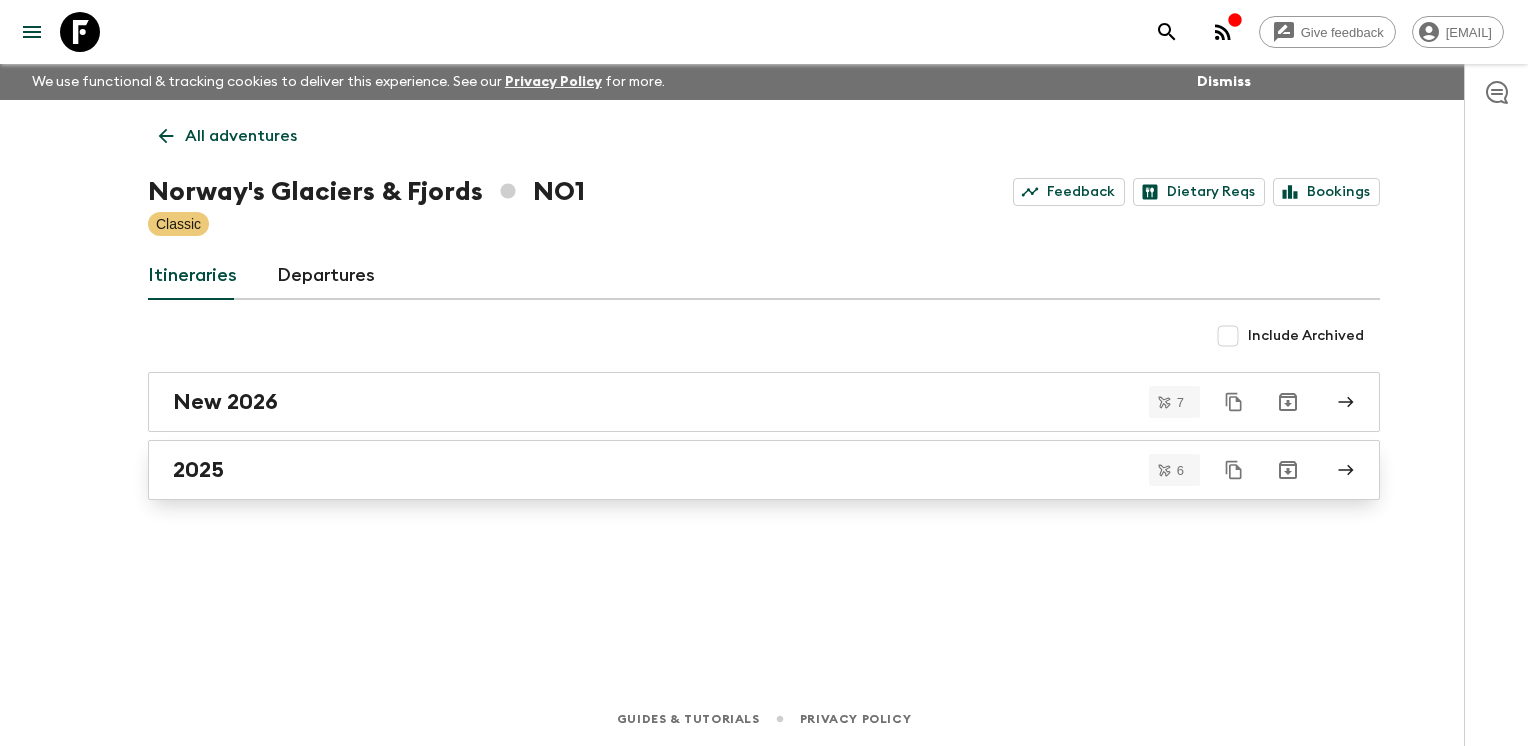 click on "2025" at bounding box center (745, 470) 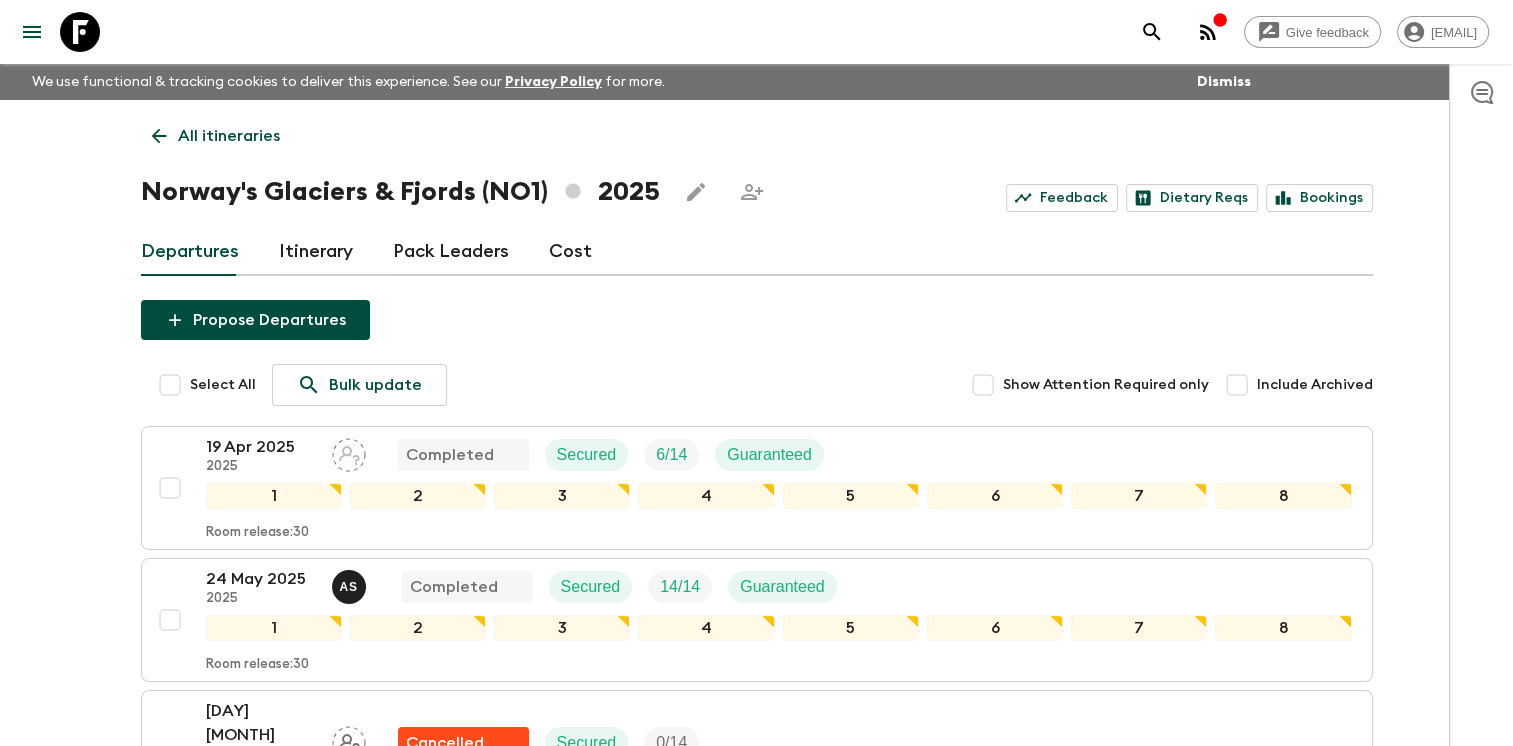 click on "Itinerary" at bounding box center [316, 252] 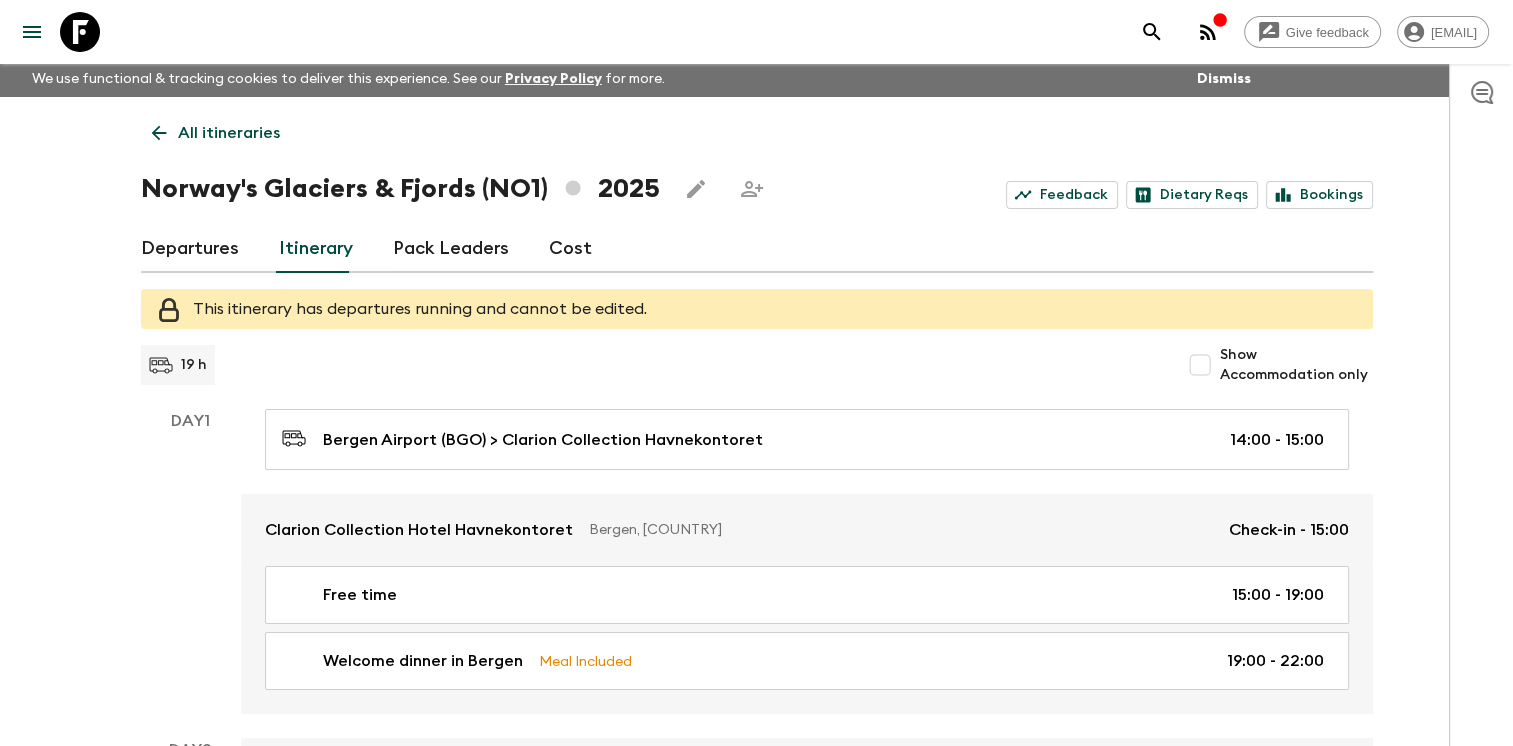 scroll, scrollTop: 0, scrollLeft: 0, axis: both 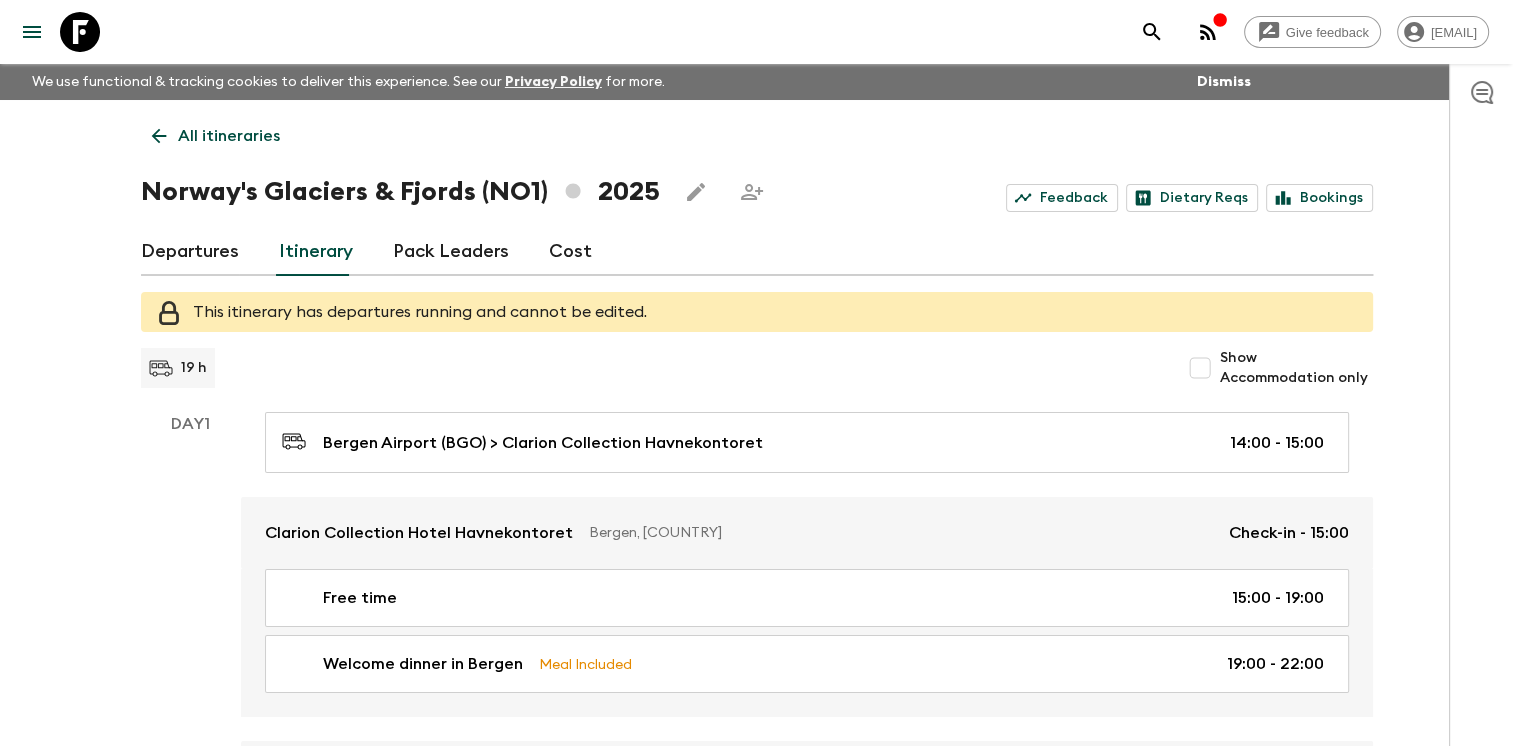 click on "Departures" at bounding box center (190, 252) 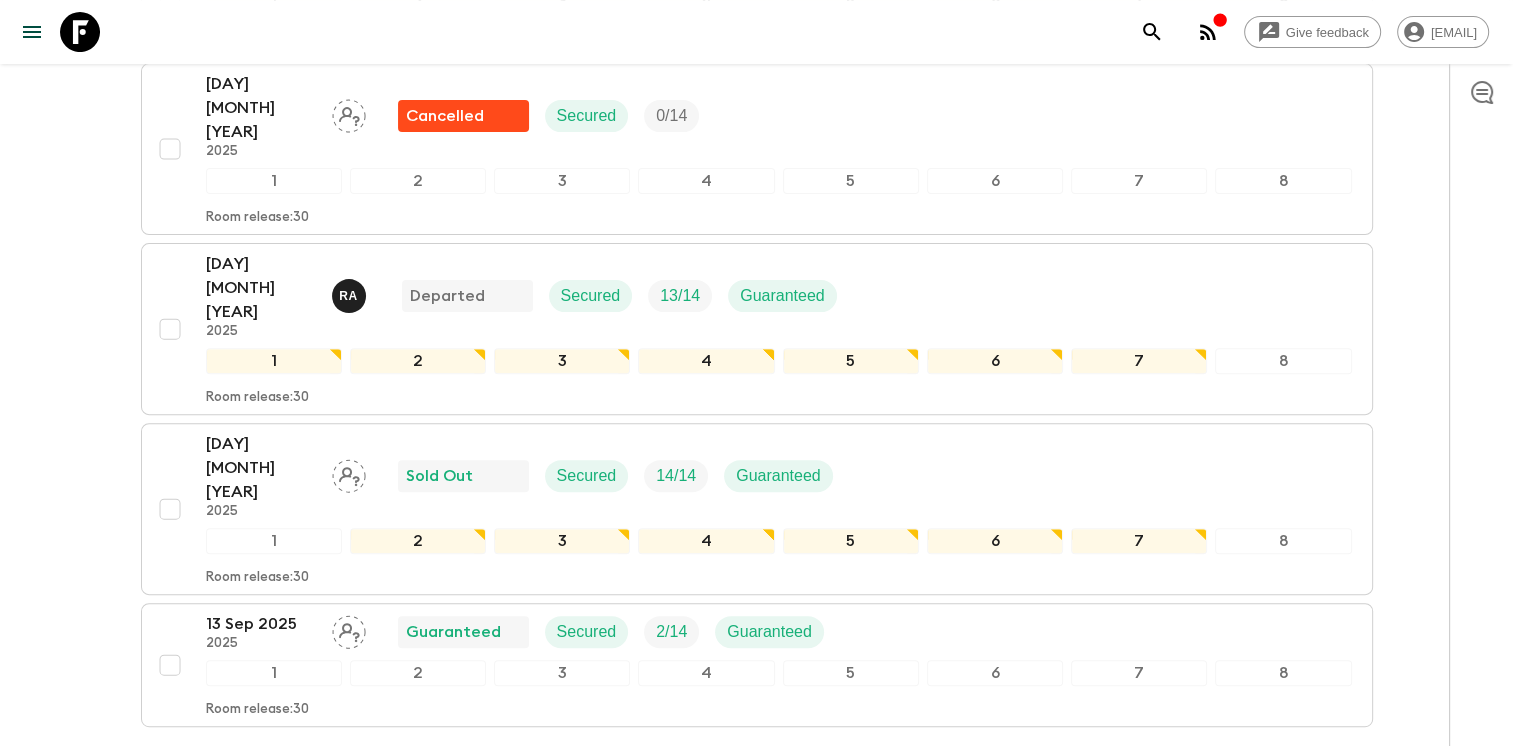 scroll, scrollTop: 640, scrollLeft: 0, axis: vertical 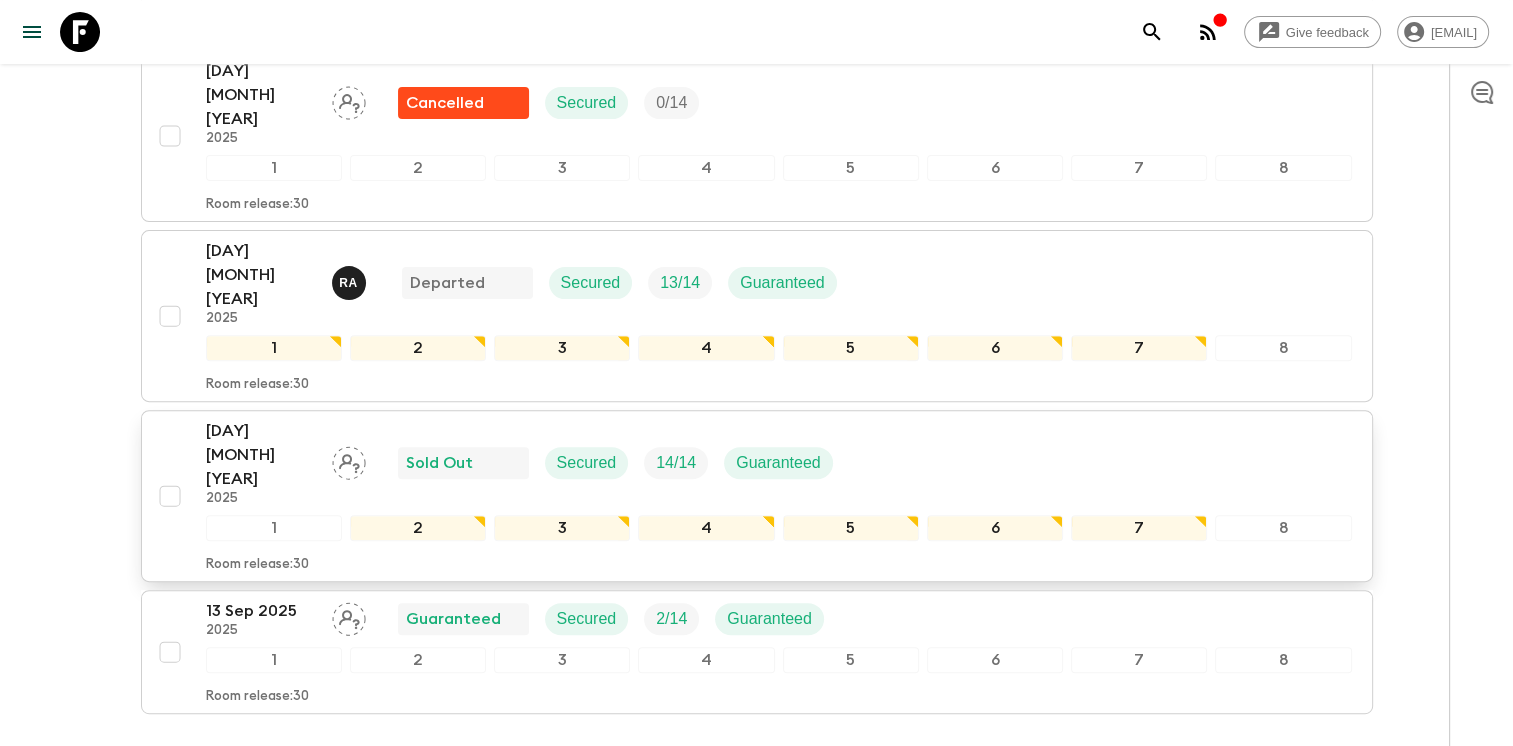 click on "[DAY] [MONTH] [YEAR] [YEAR] Sold Out Secured 14 / 14 Guaranteed" at bounding box center (779, 463) 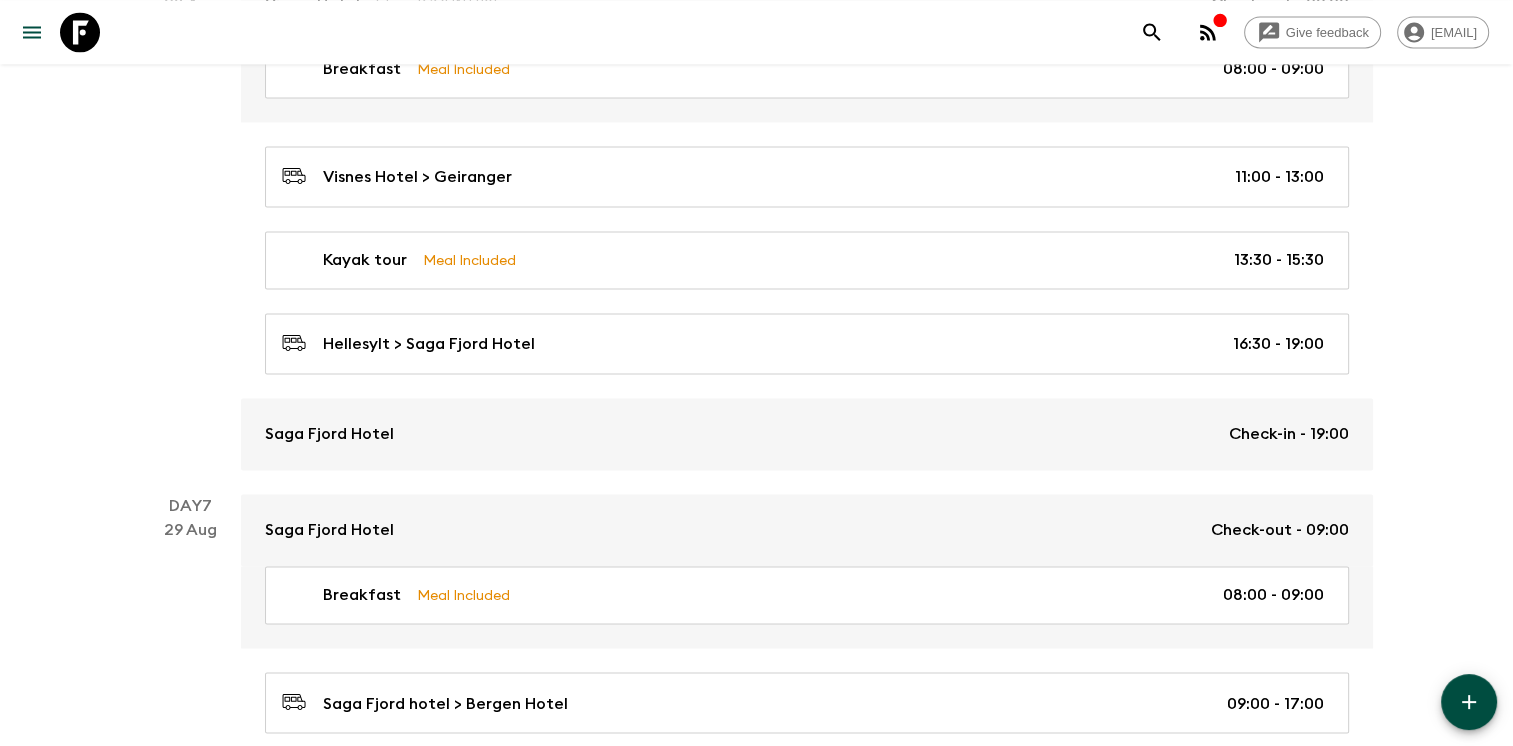 scroll, scrollTop: 3580, scrollLeft: 0, axis: vertical 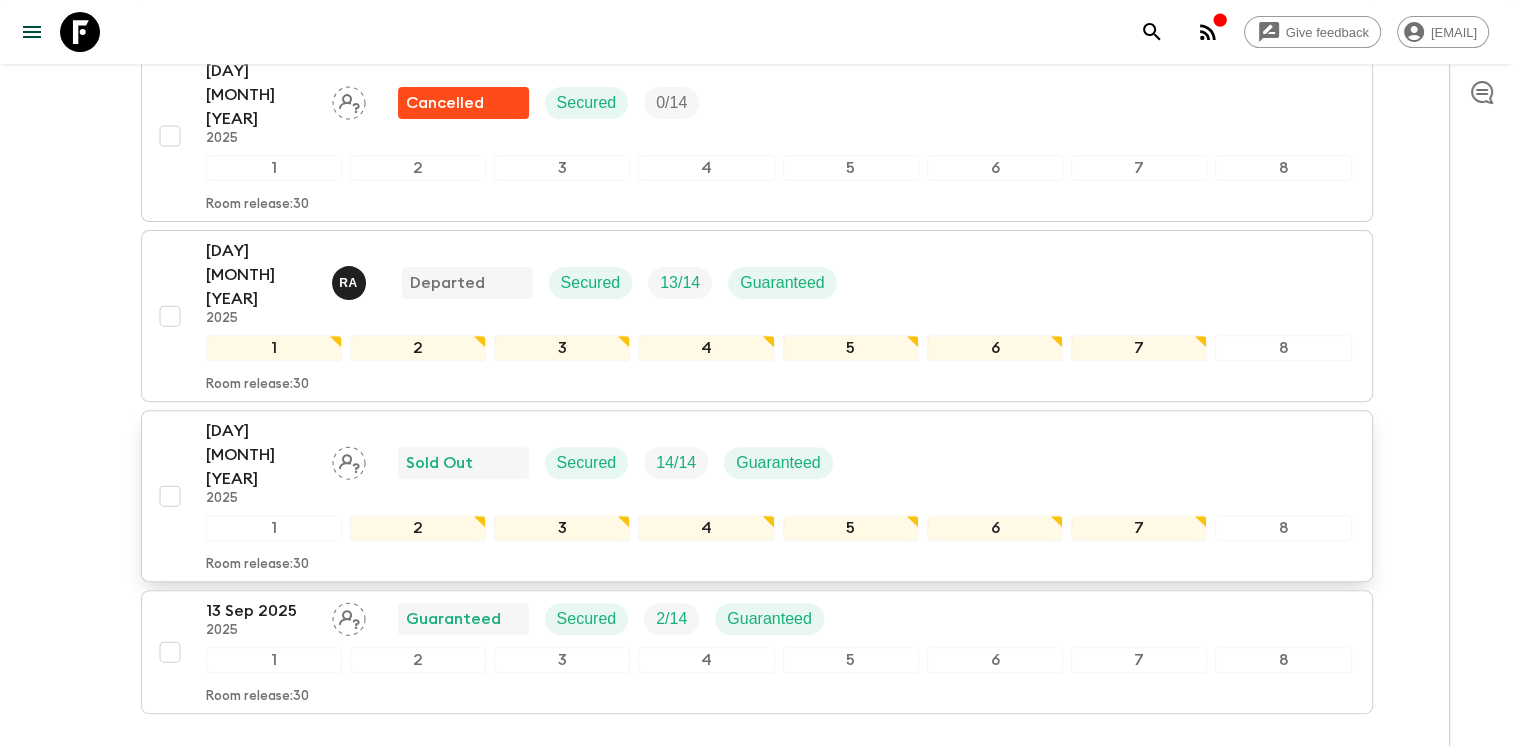 click on "[DAY] [MONTH] [YEAR] [YEAR] Sold Out Secured 14 / 14 Guaranteed" at bounding box center (779, 463) 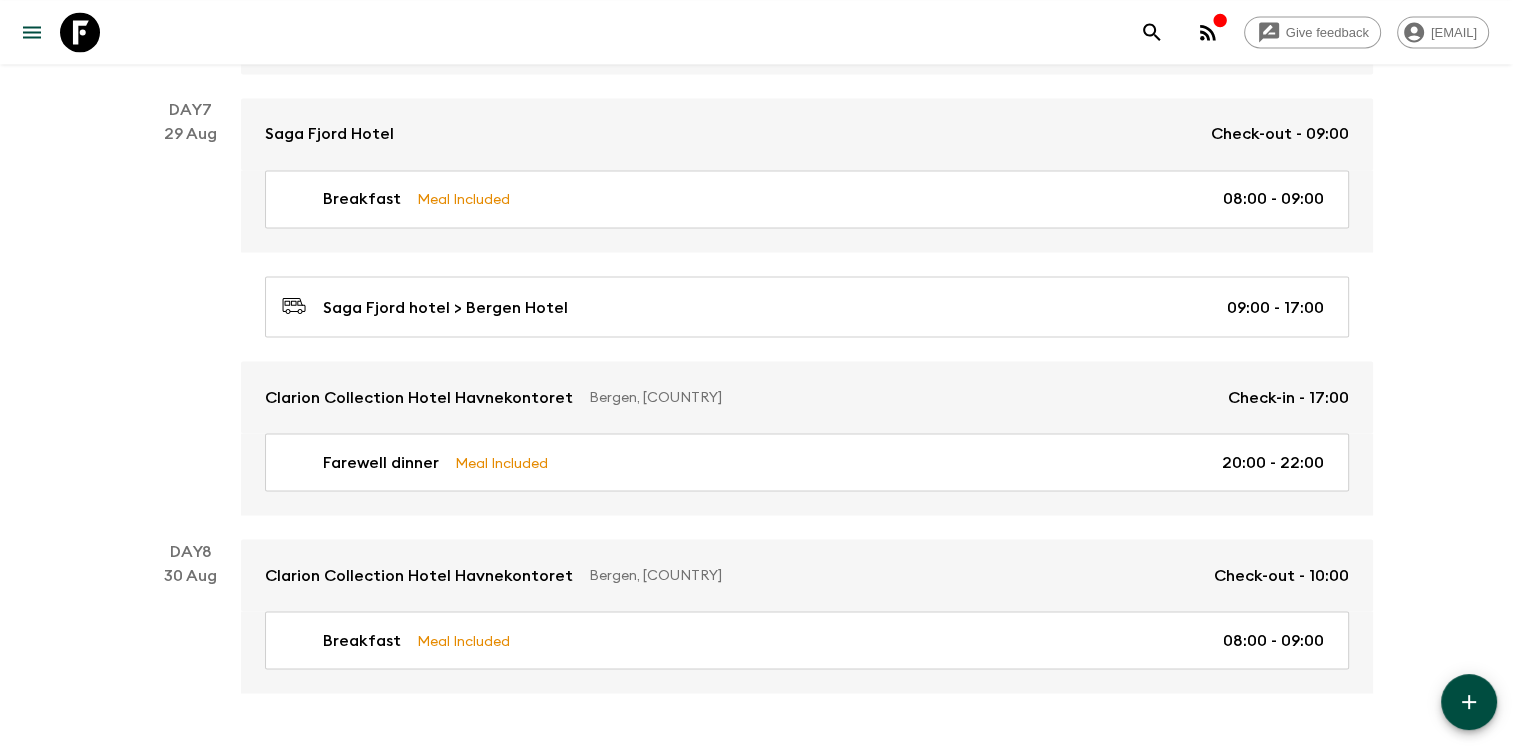 scroll, scrollTop: 3580, scrollLeft: 0, axis: vertical 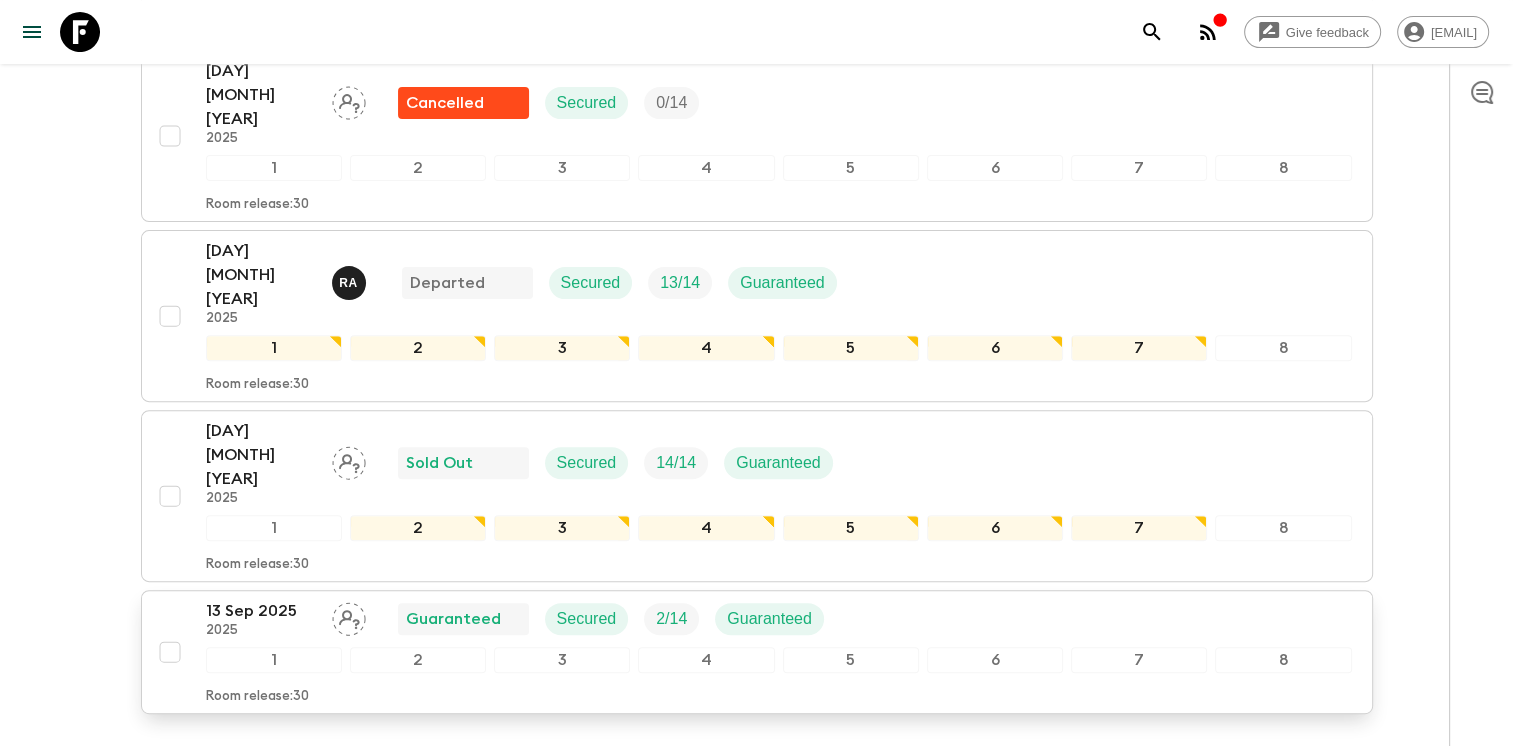 click on "[DAY] [MONTH] [YEAR] [YEAR] Guaranteed Secured 2 / 14 Guaranteed" at bounding box center (779, 619) 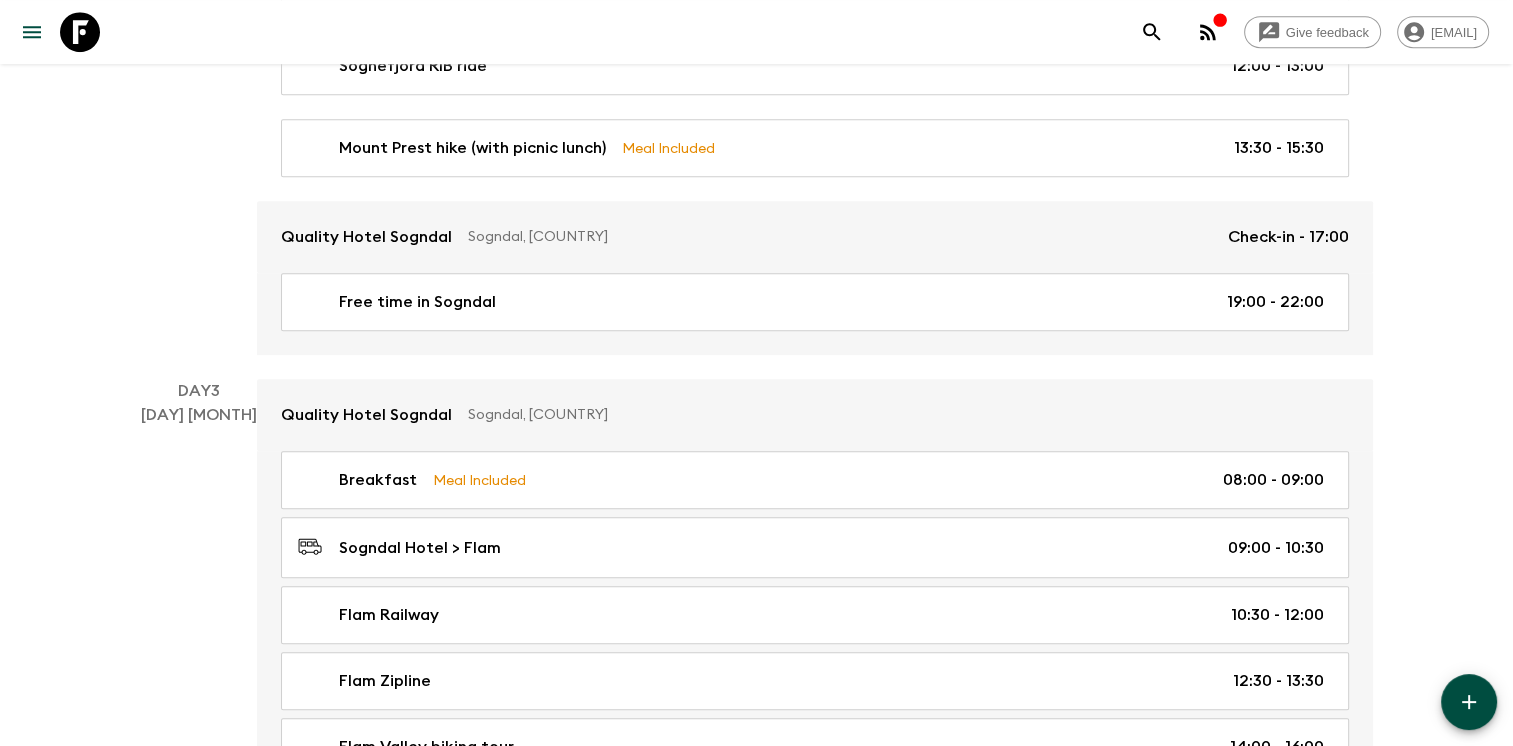 scroll, scrollTop: 1000, scrollLeft: 0, axis: vertical 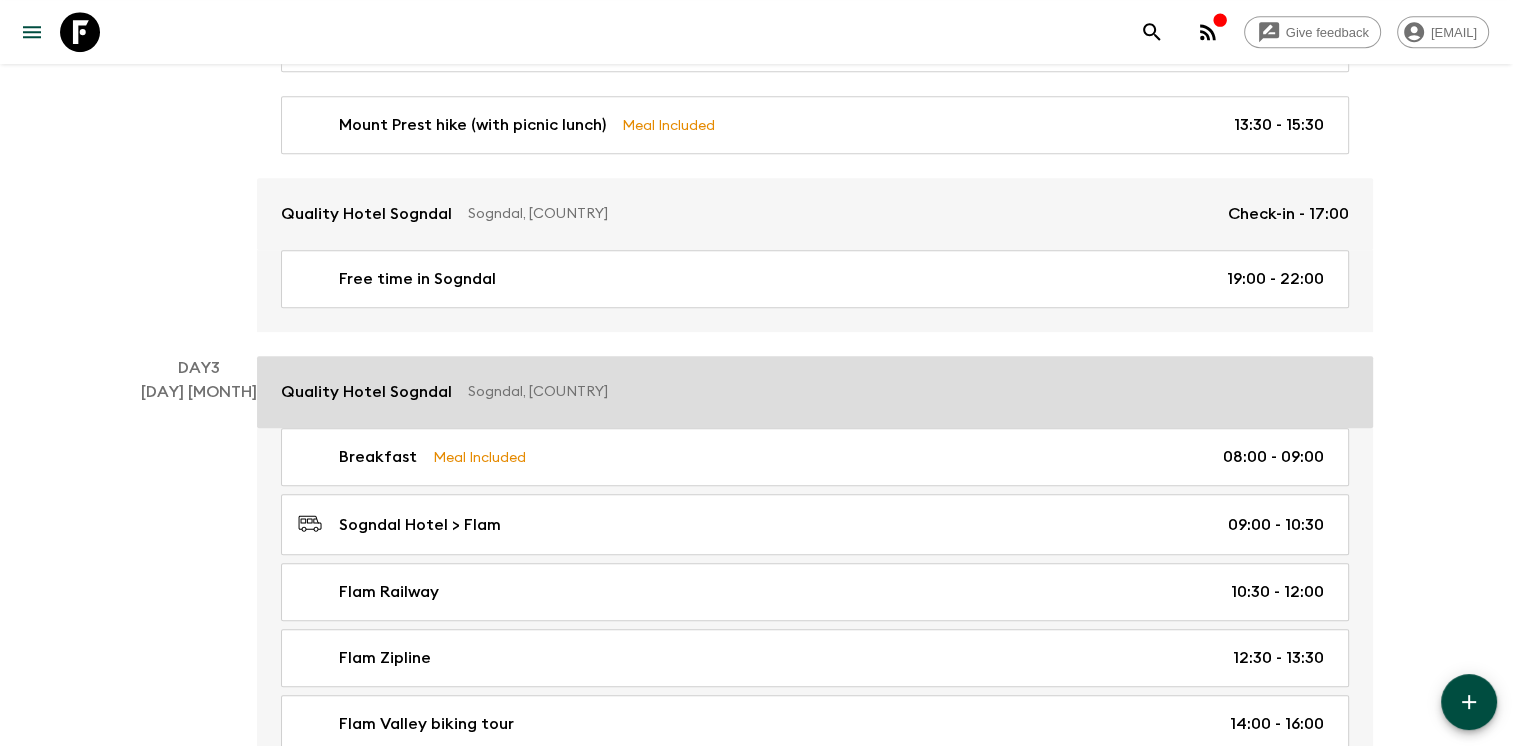 click on "Quality Hotel Sogndal Sogndal, [COUNTRY]" at bounding box center [815, 392] 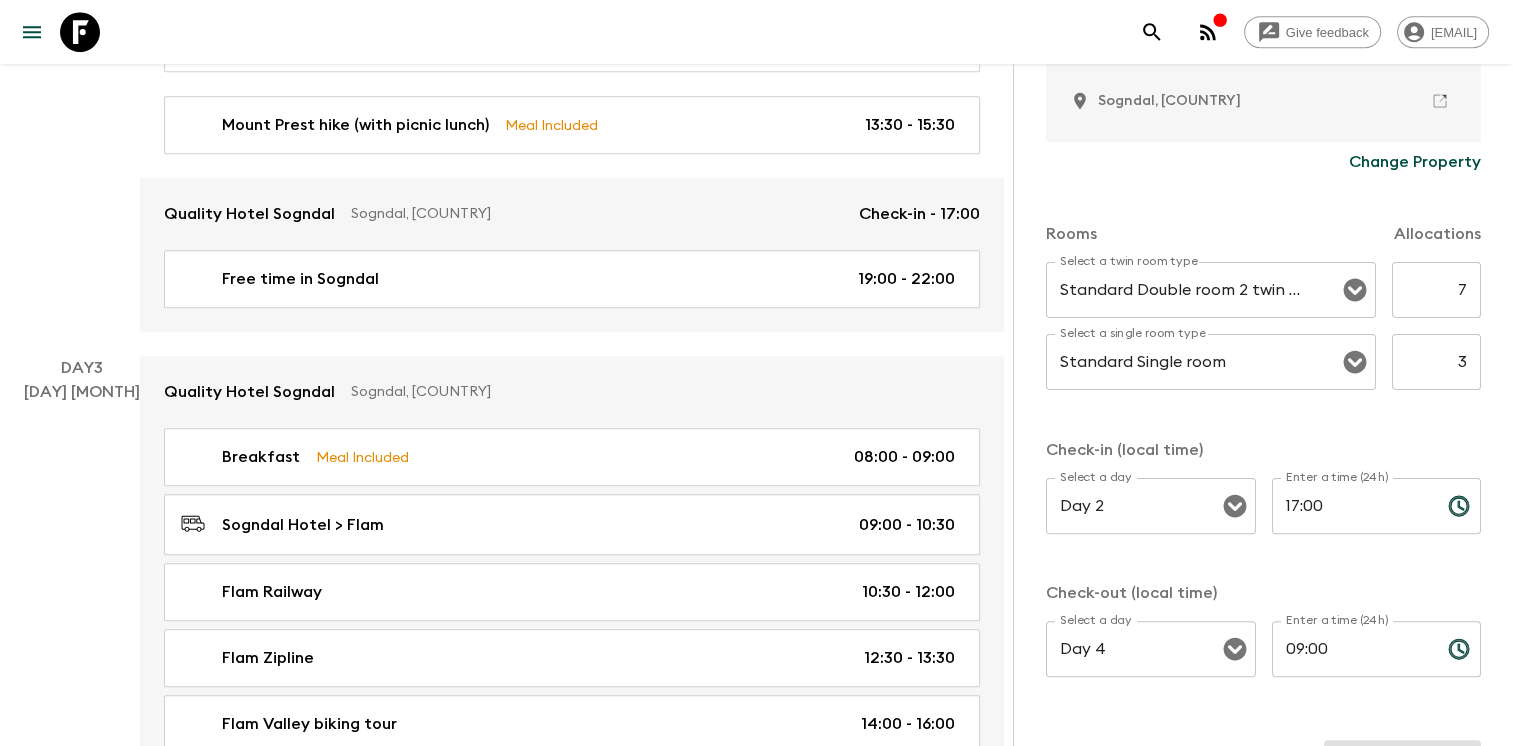 scroll, scrollTop: 569, scrollLeft: 0, axis: vertical 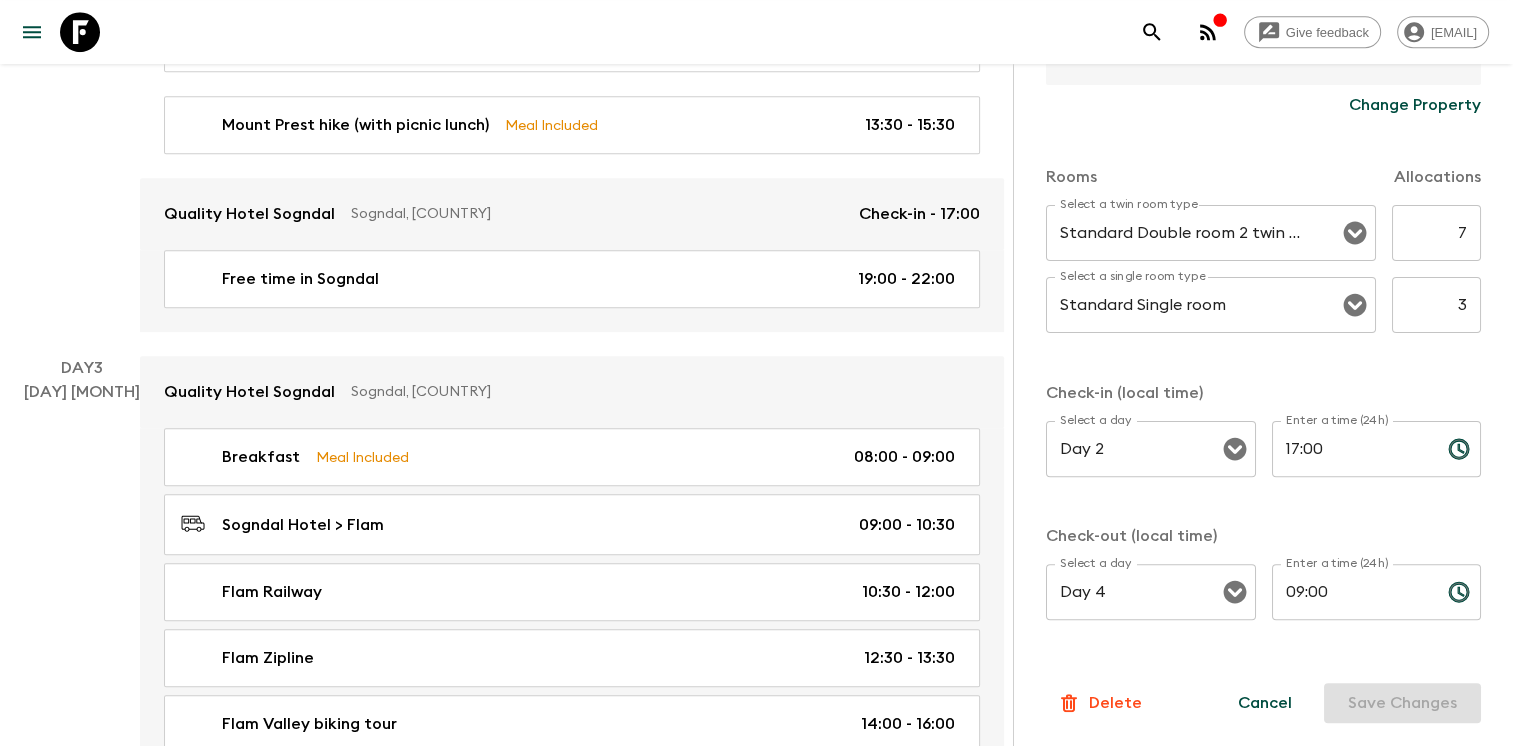 click on "Delete" at bounding box center [1115, 703] 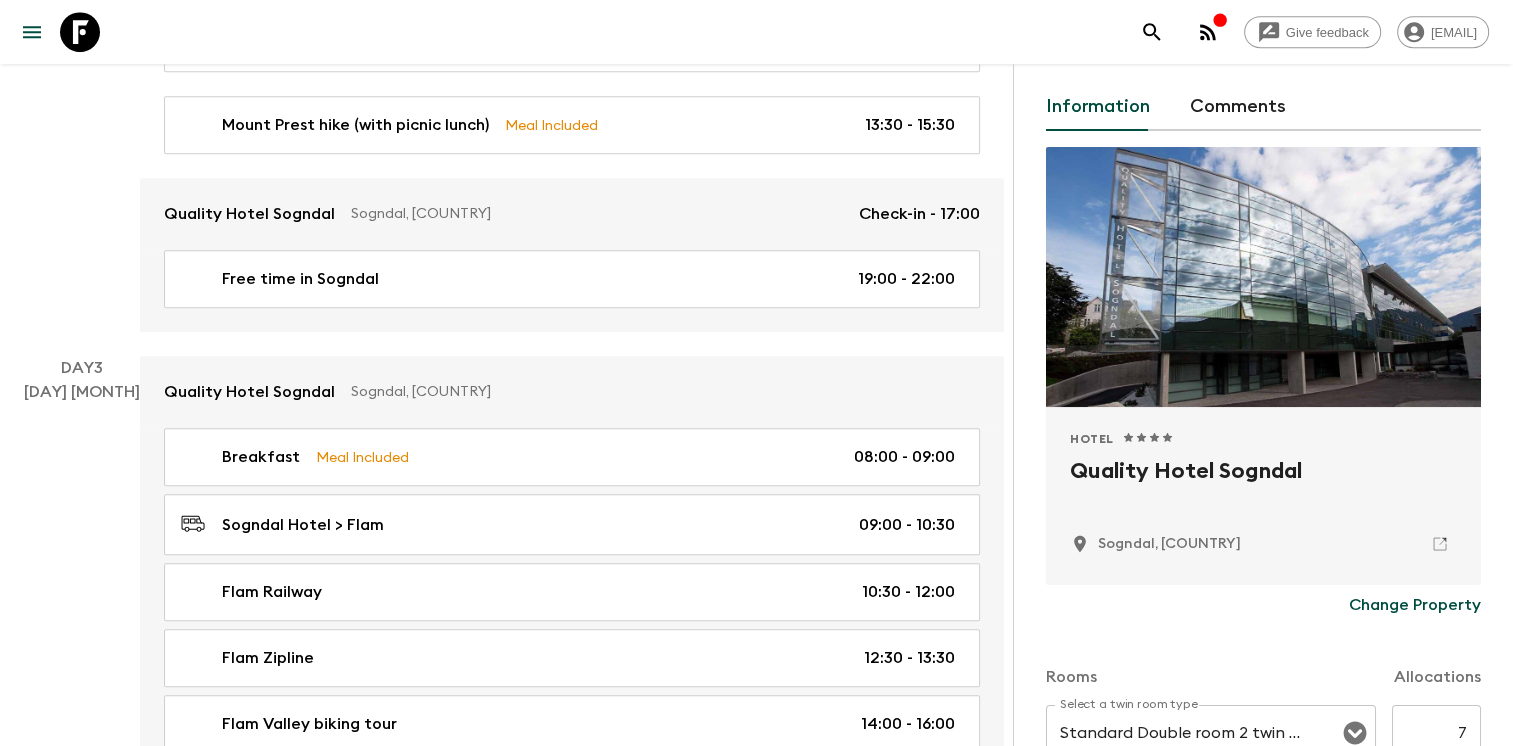 scroll, scrollTop: 0, scrollLeft: 0, axis: both 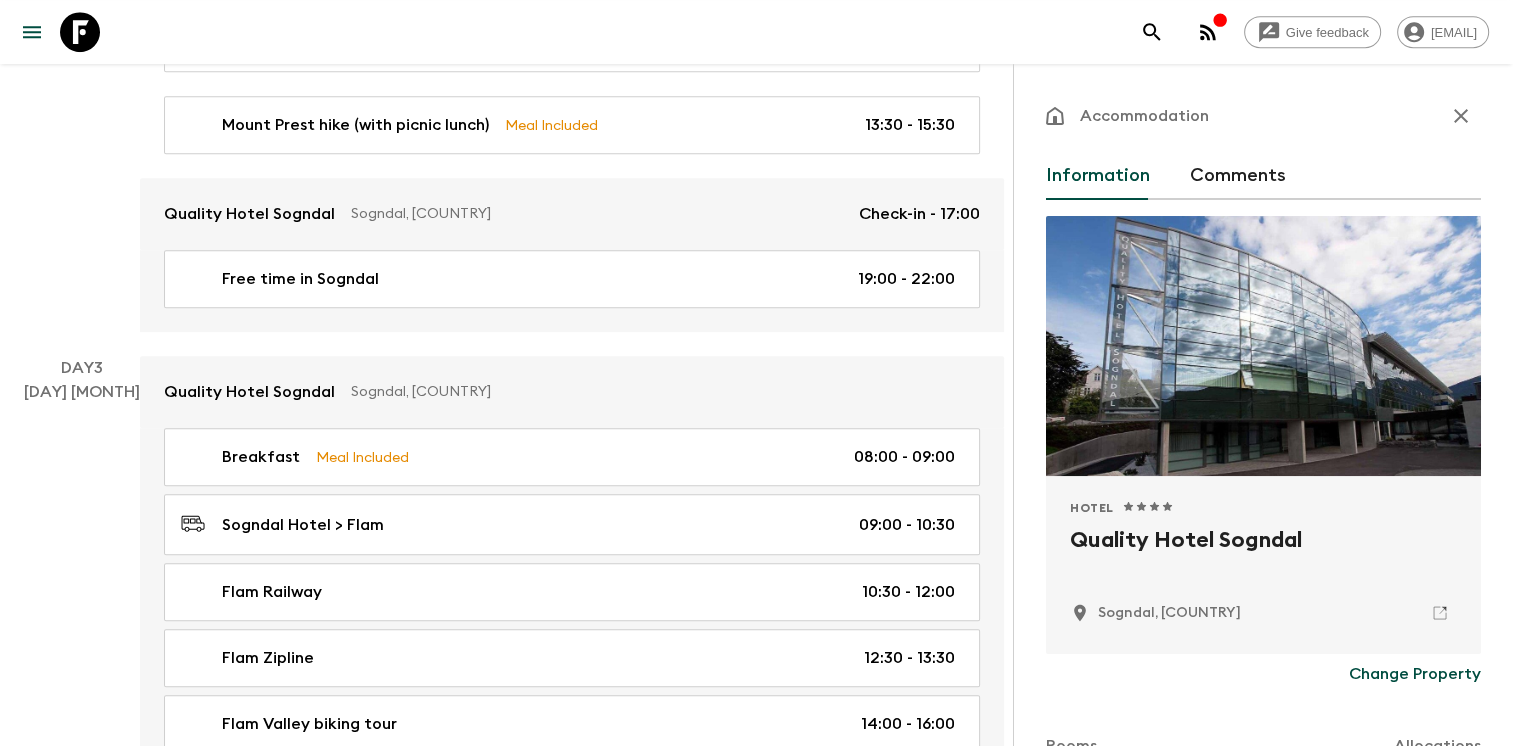 click 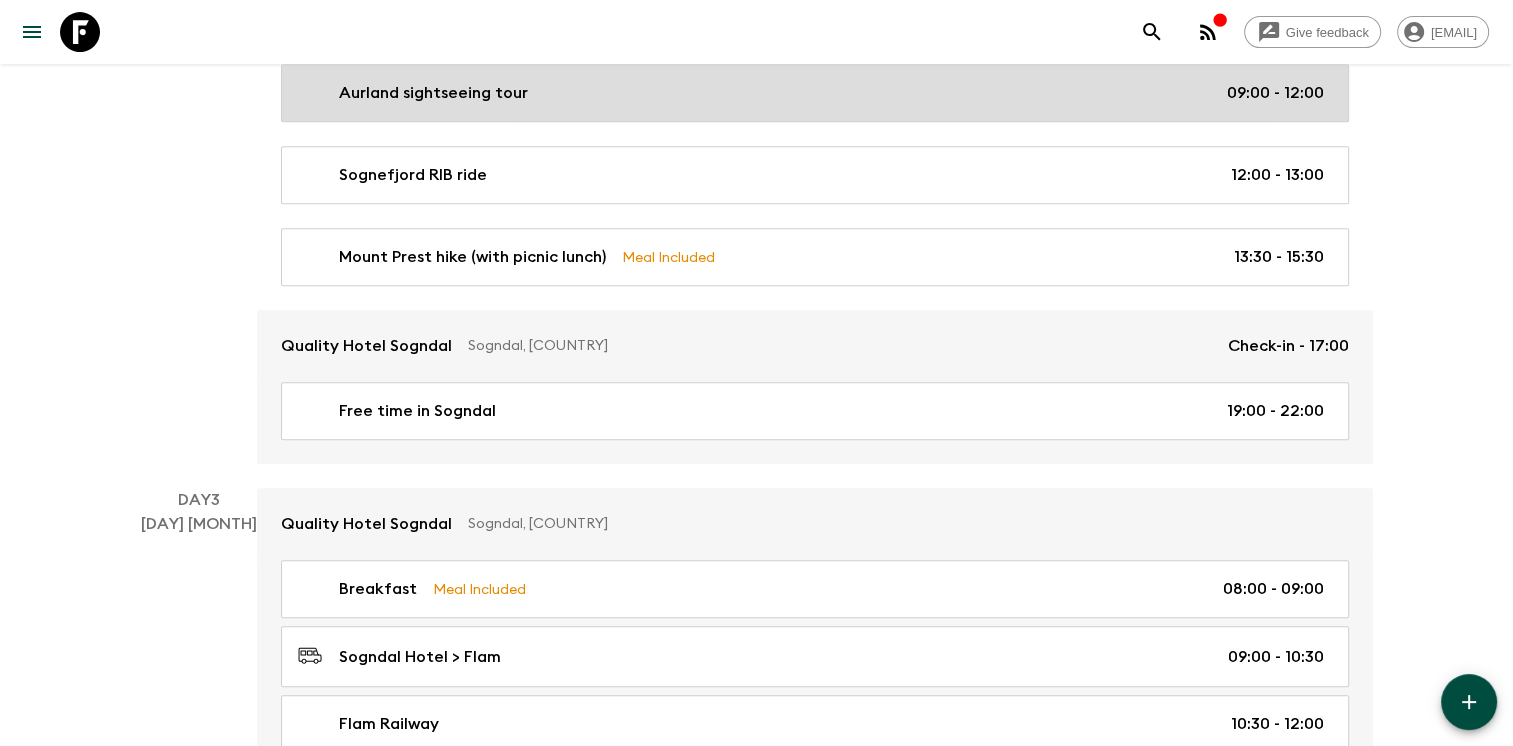 scroll, scrollTop: 900, scrollLeft: 0, axis: vertical 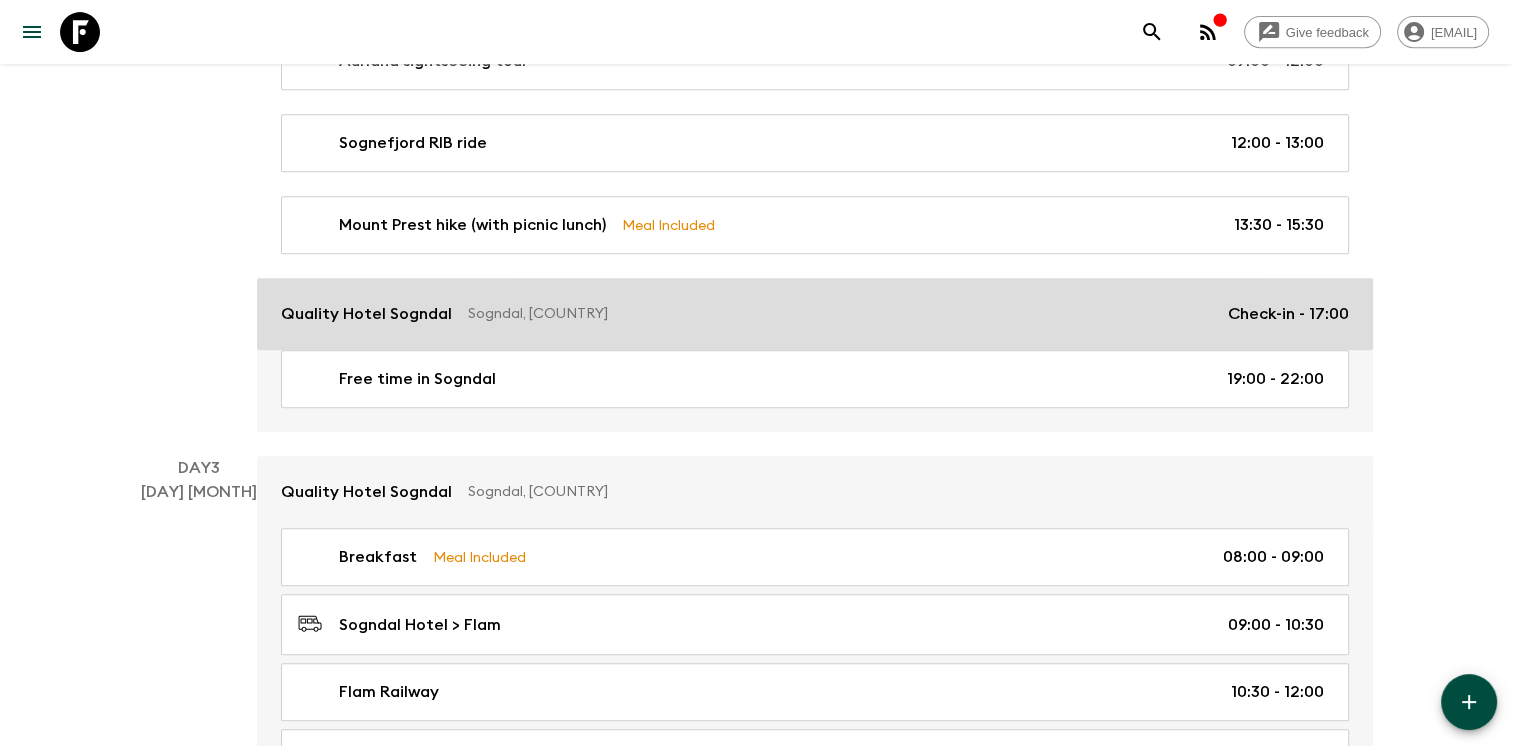 click on "Quality Hotel Sogndal Sogndal, [COUNTRY] Check-in - [TIME]" at bounding box center [815, 314] 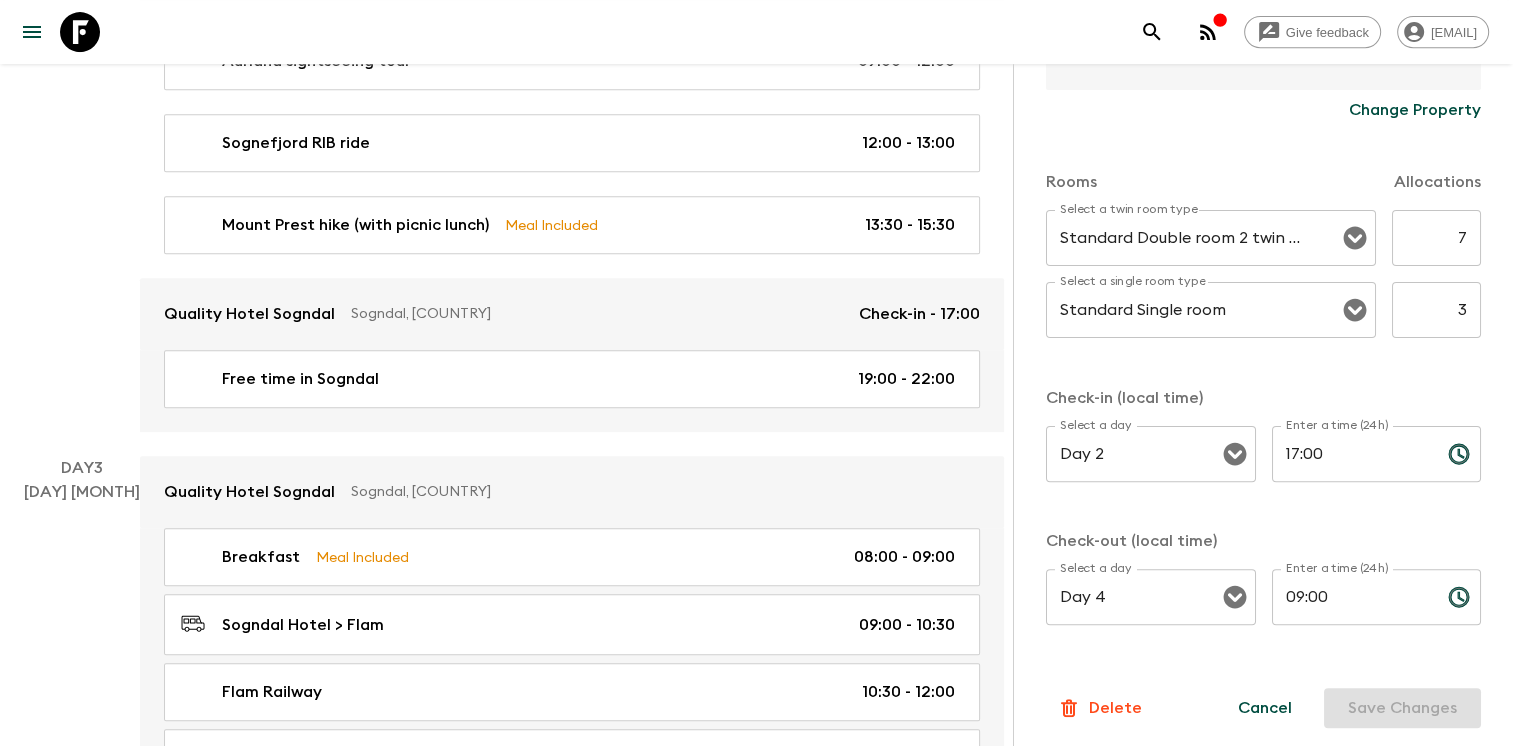 scroll, scrollTop: 569, scrollLeft: 0, axis: vertical 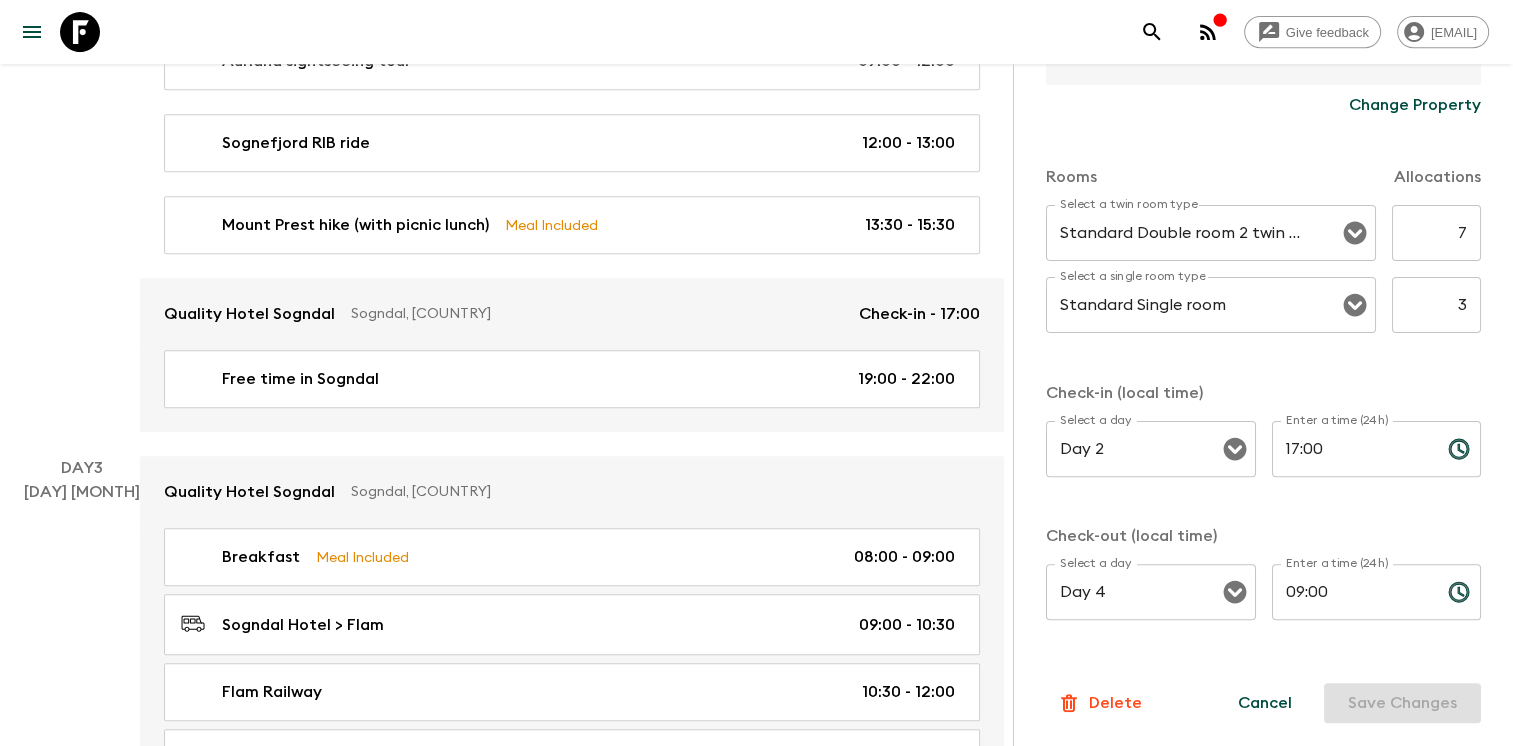 click 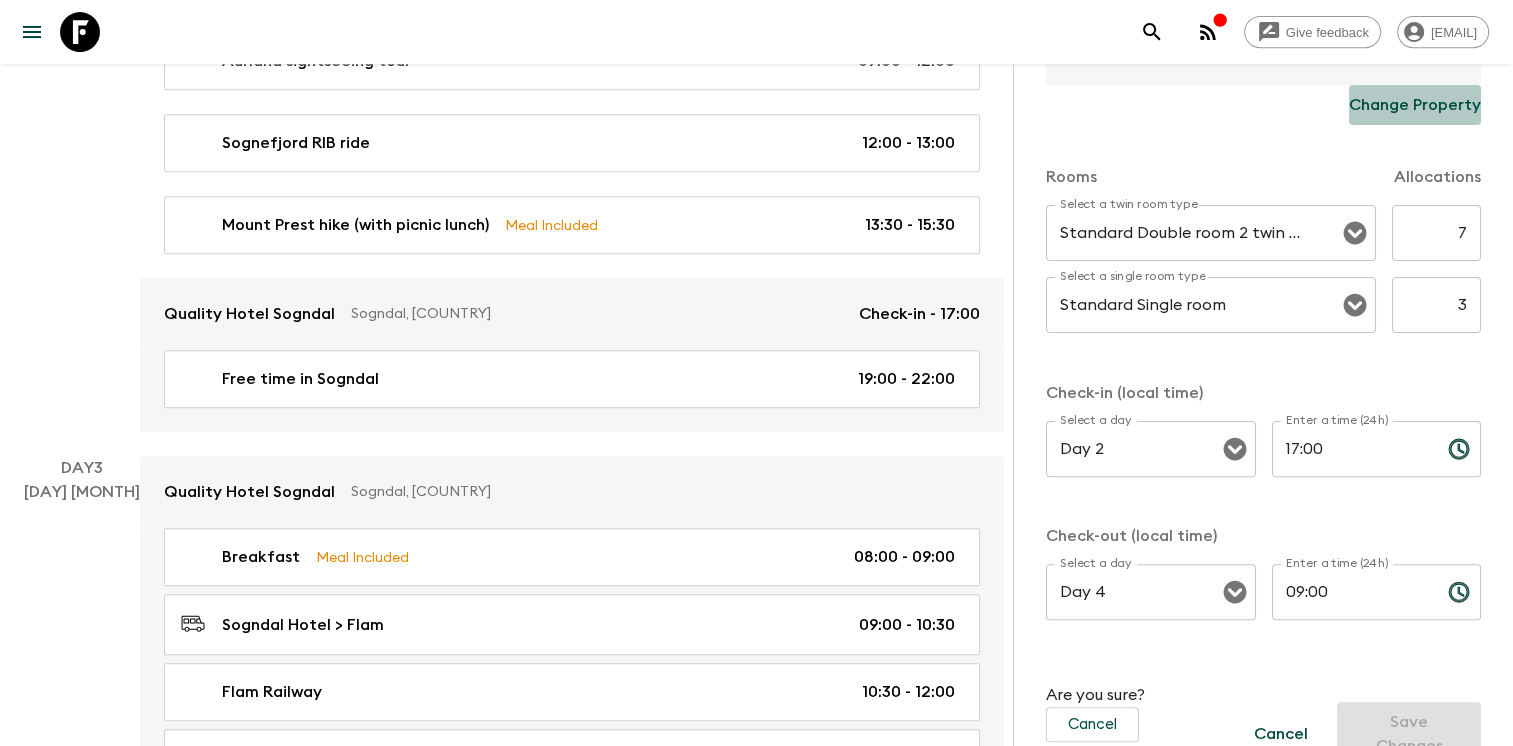 click on "Change Property" at bounding box center (1415, 105) 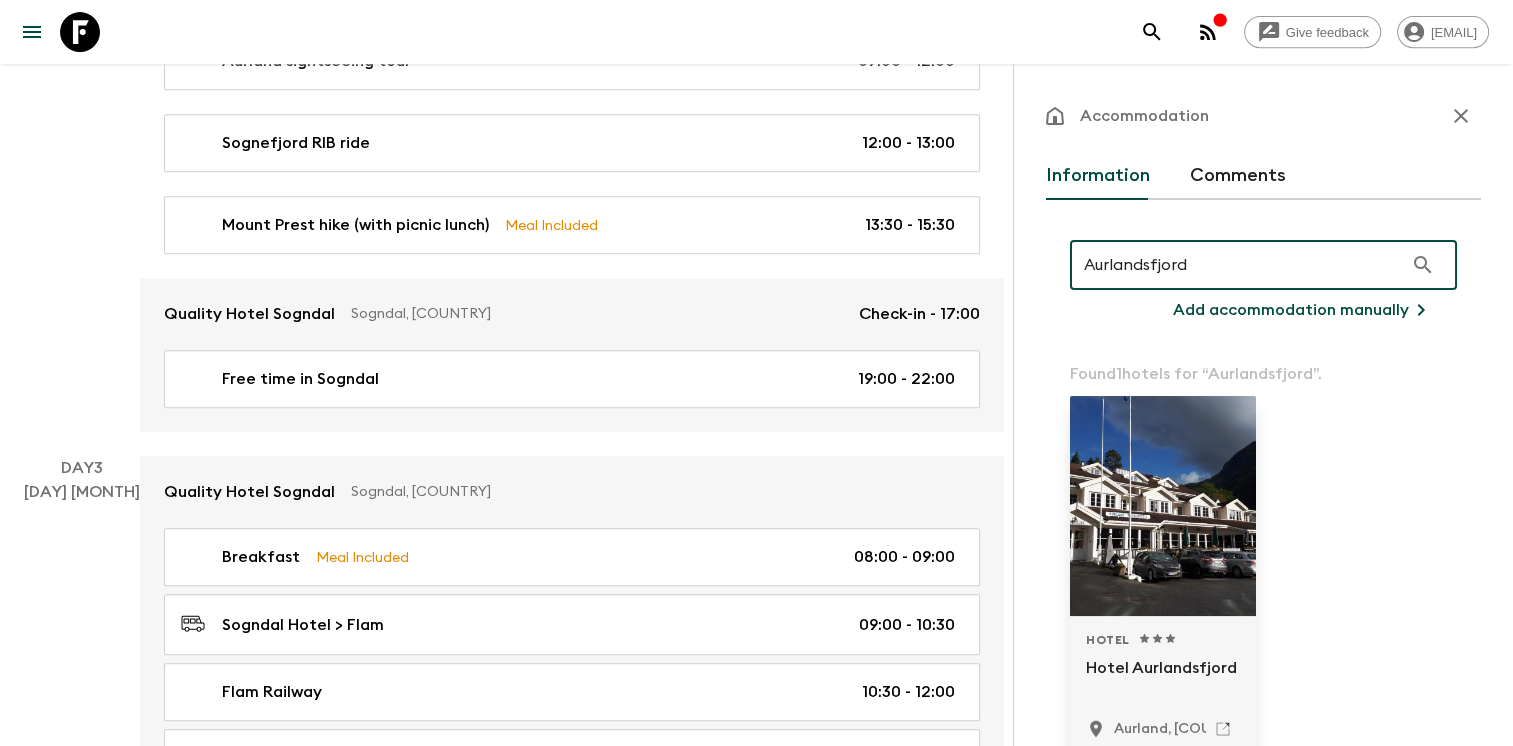 type on "Aurlandsfjord" 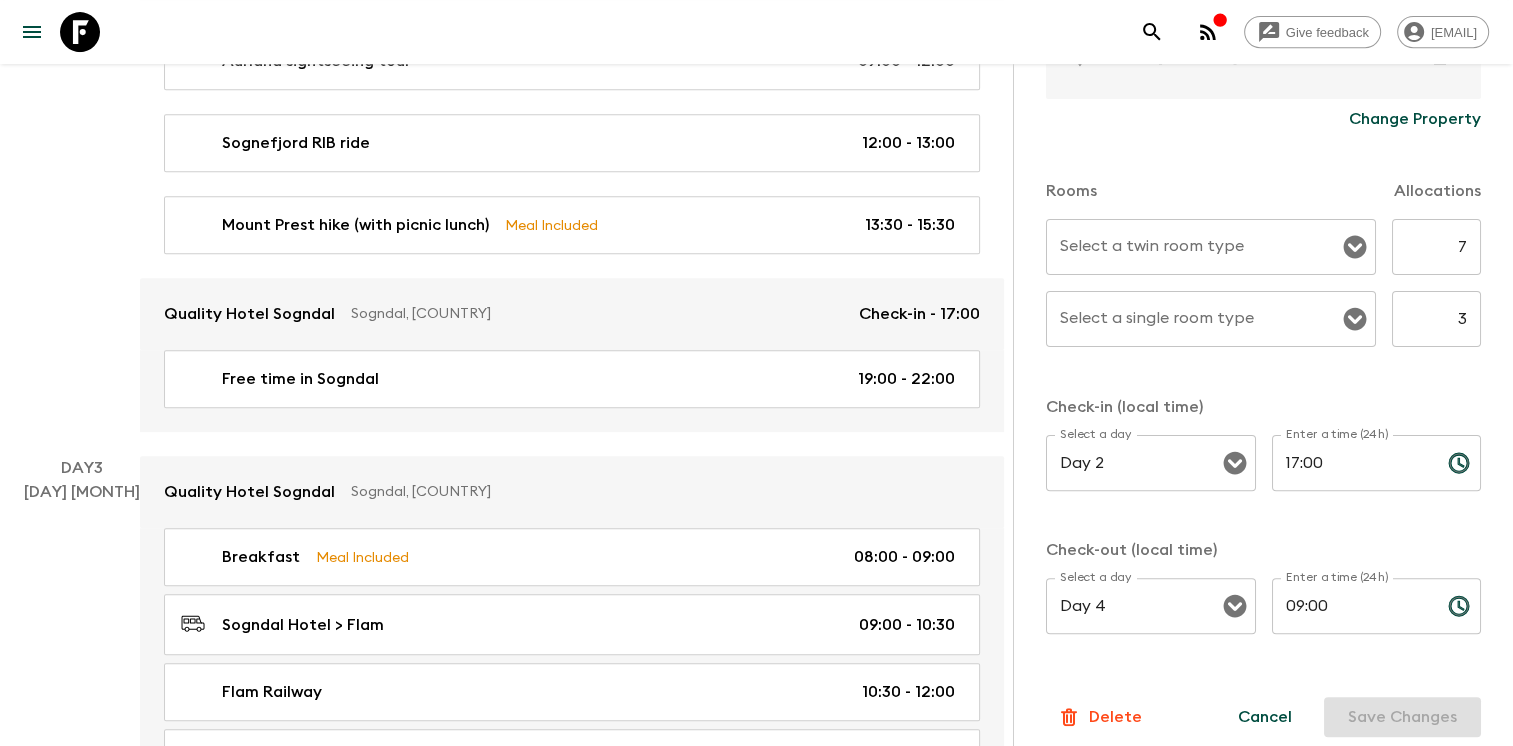 scroll, scrollTop: 569, scrollLeft: 0, axis: vertical 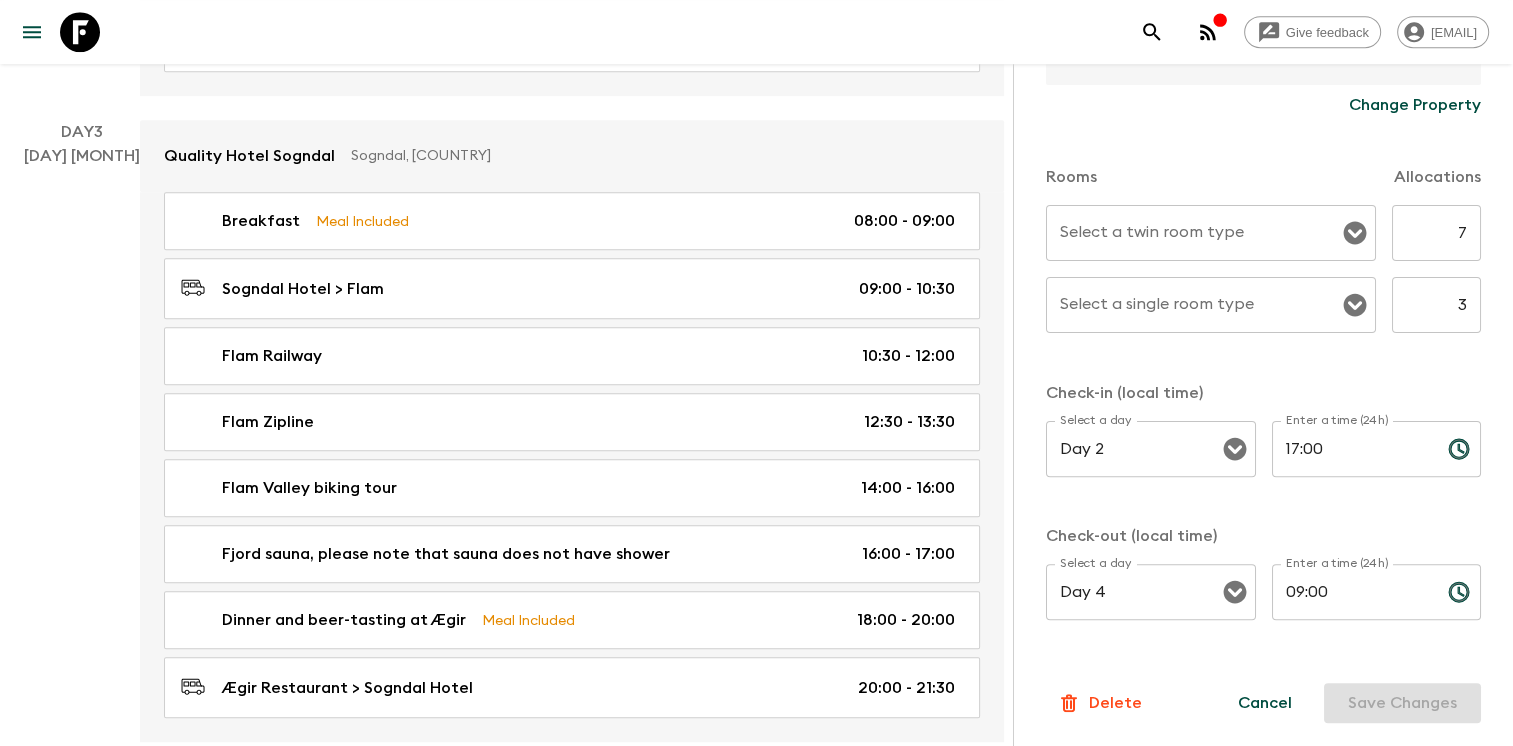 click on "Cancel Save Changes" at bounding box center (1347, 703) 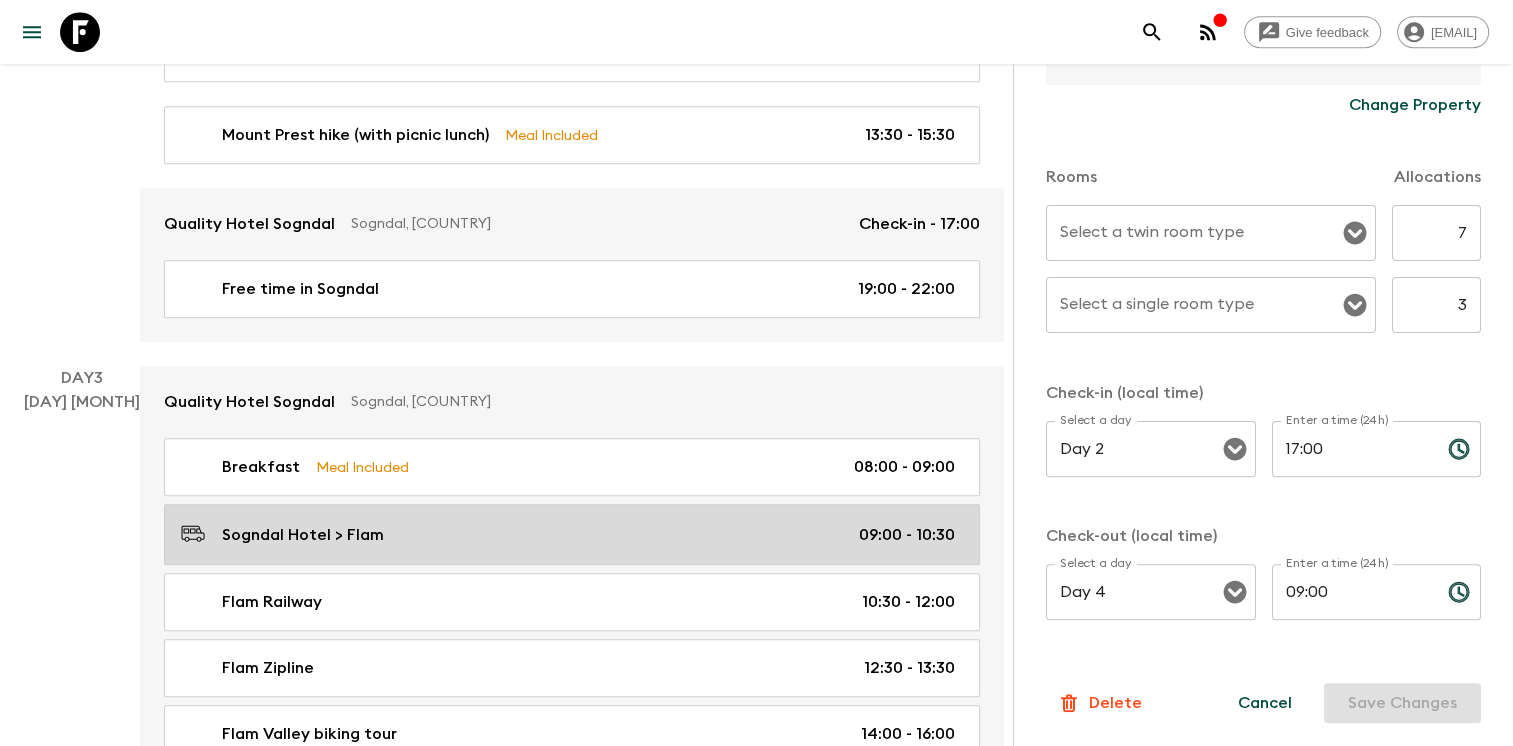 scroll, scrollTop: 988, scrollLeft: 0, axis: vertical 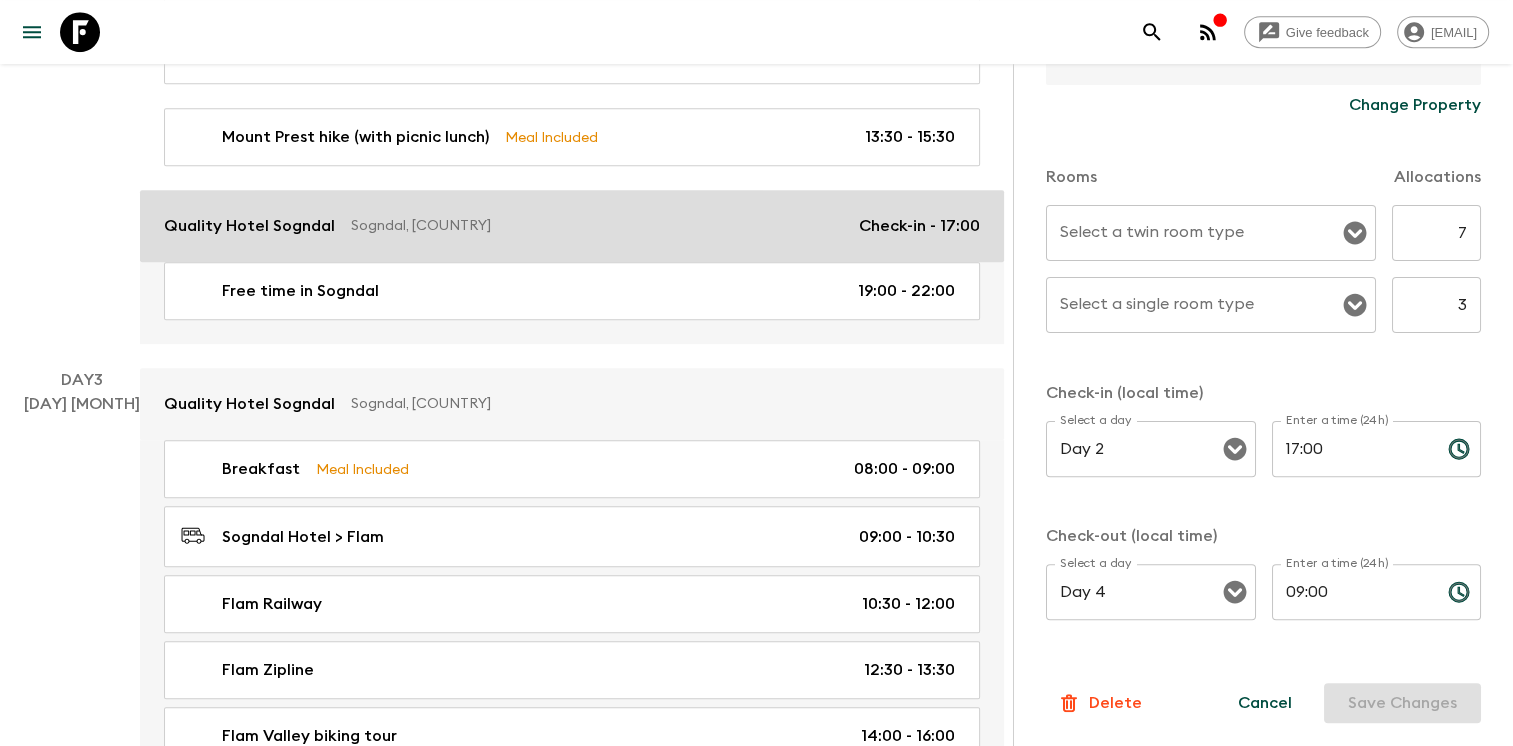 click on "Sogndal, [COUNTRY]" at bounding box center (597, 226) 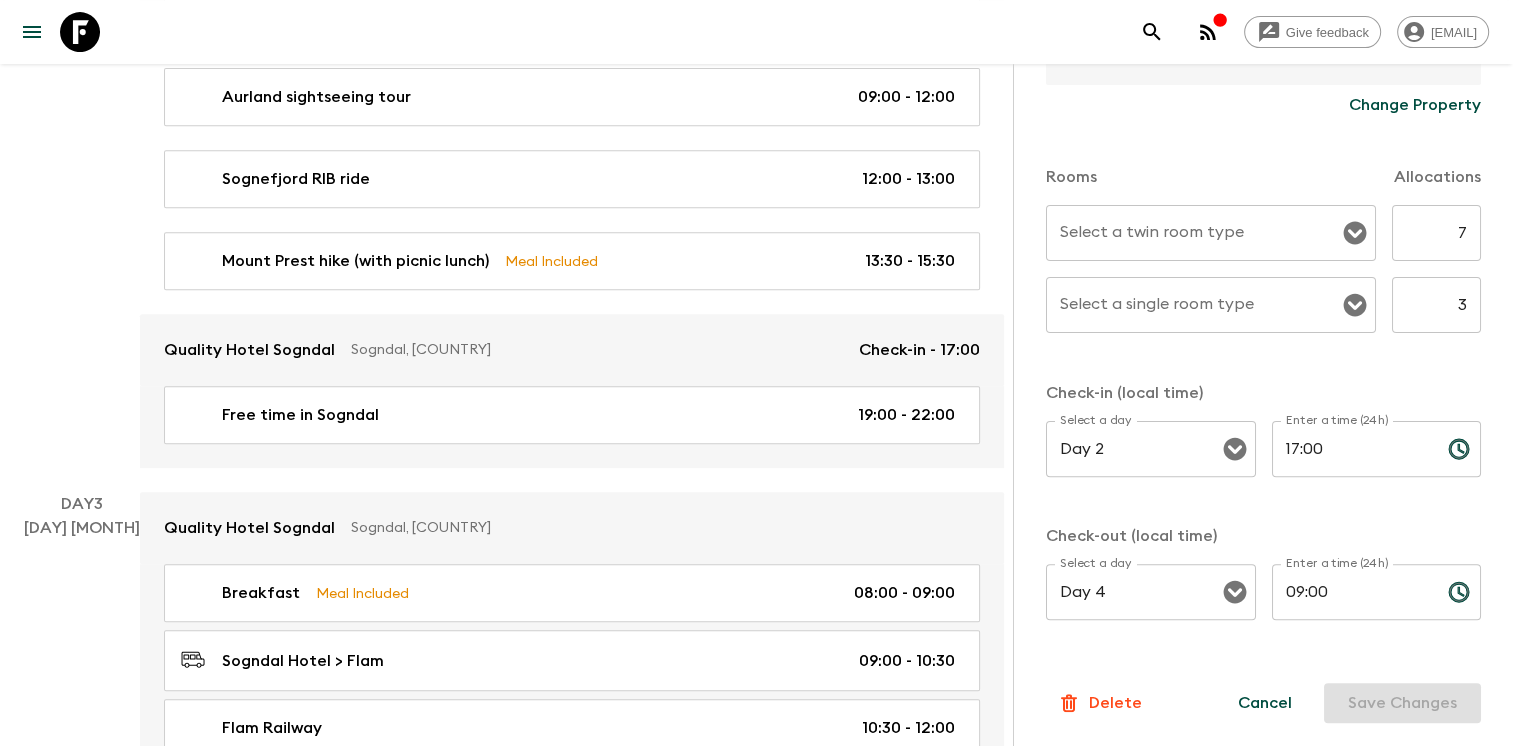 scroll, scrollTop: 892, scrollLeft: 0, axis: vertical 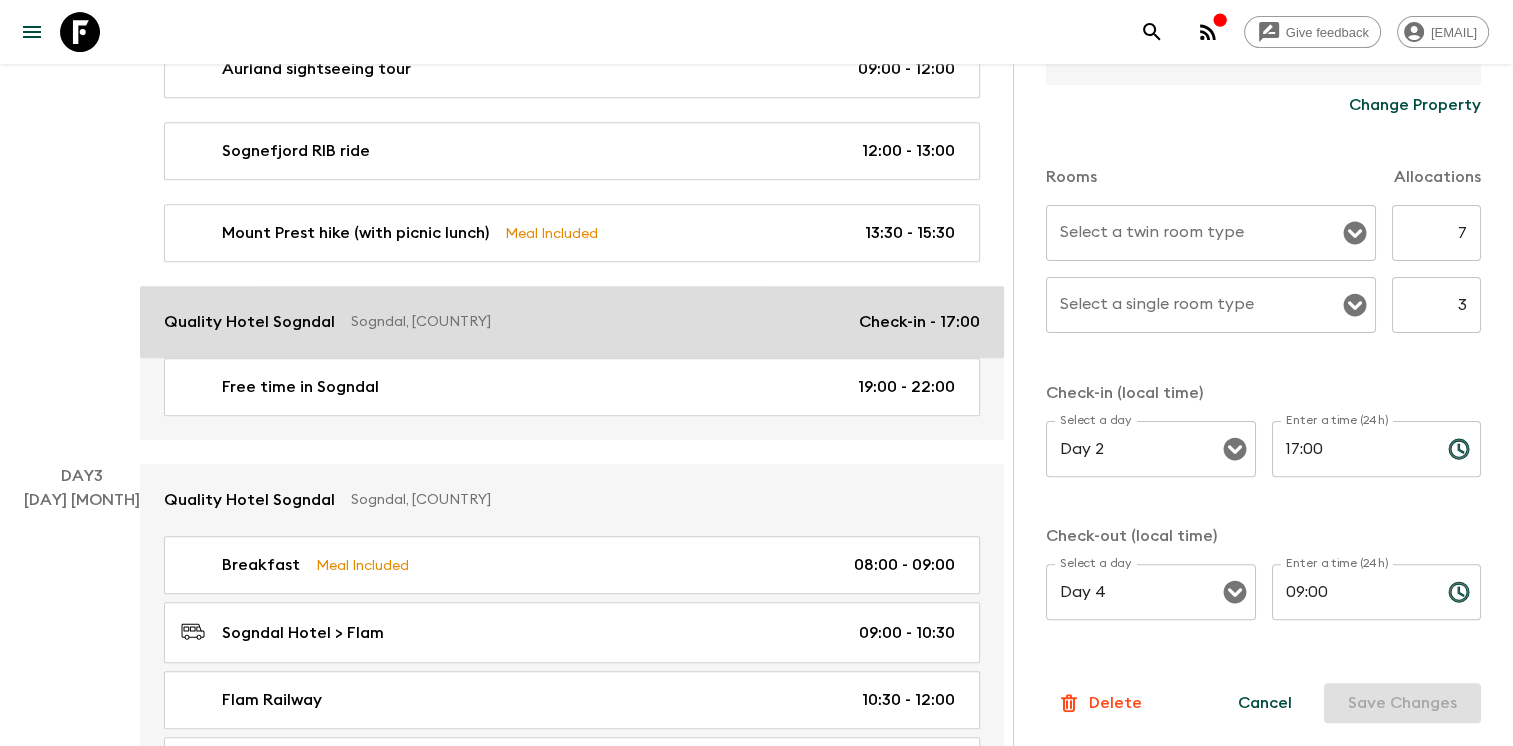 click on "Sogndal, [COUNTRY]" at bounding box center (597, 322) 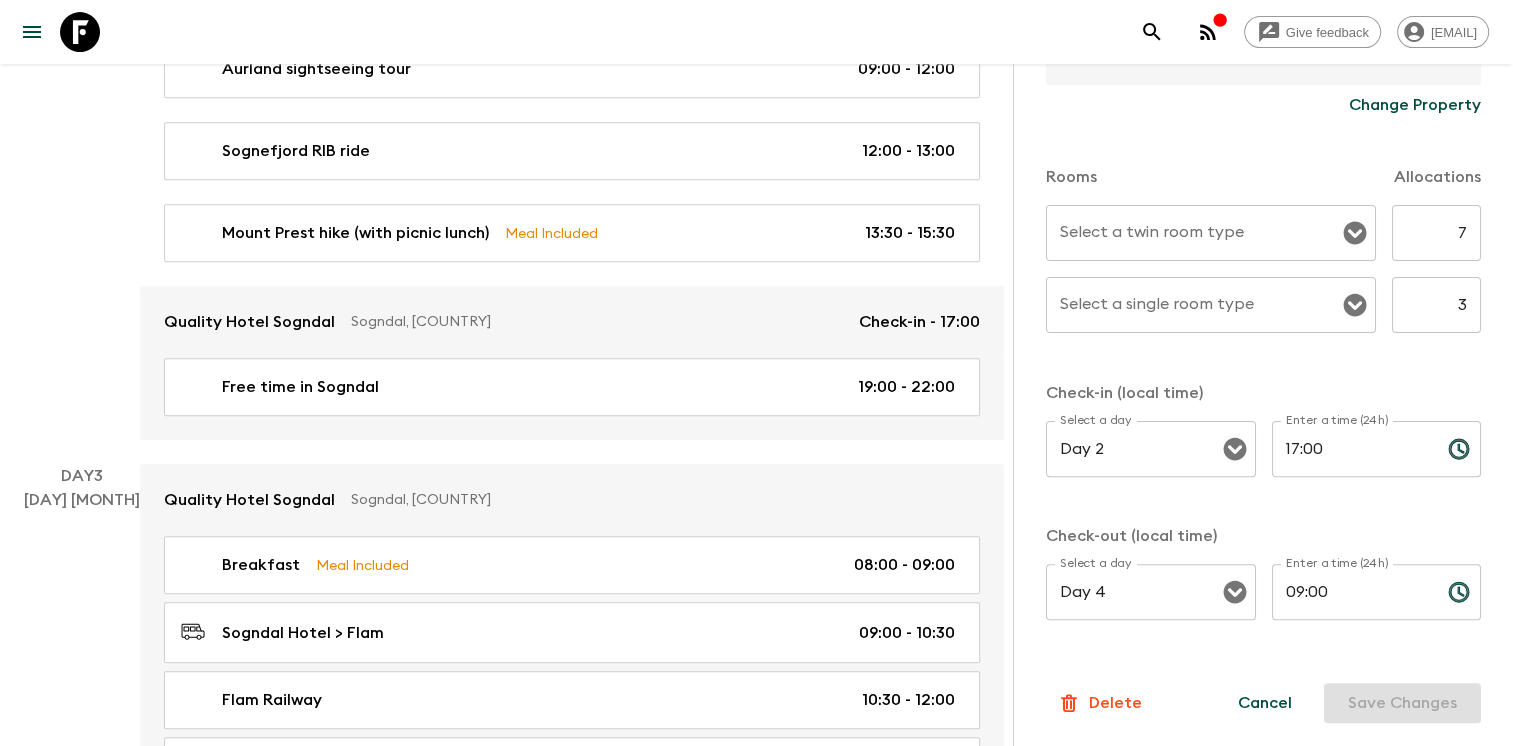 click on "Cancel" at bounding box center [1265, 703] 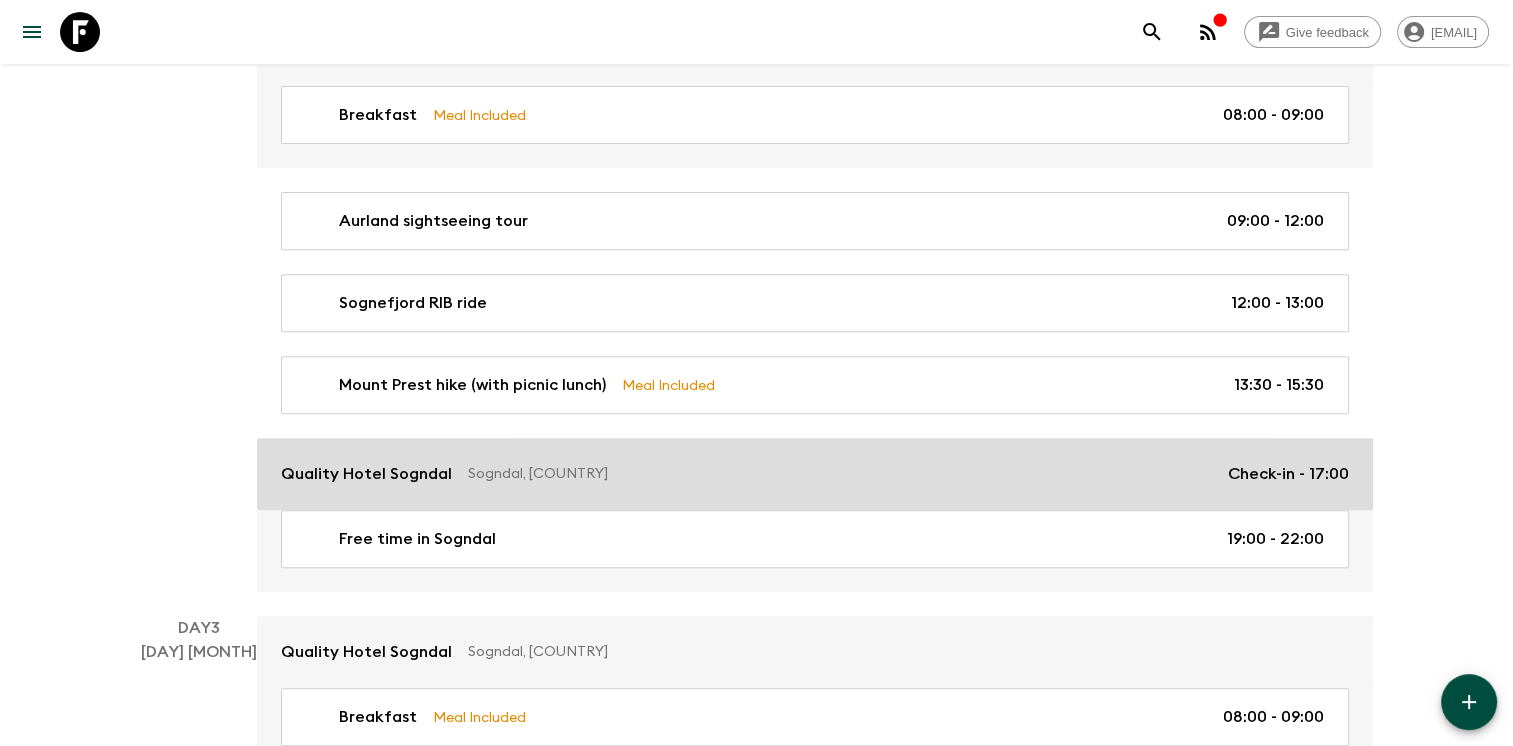 scroll, scrollTop: 956, scrollLeft: 0, axis: vertical 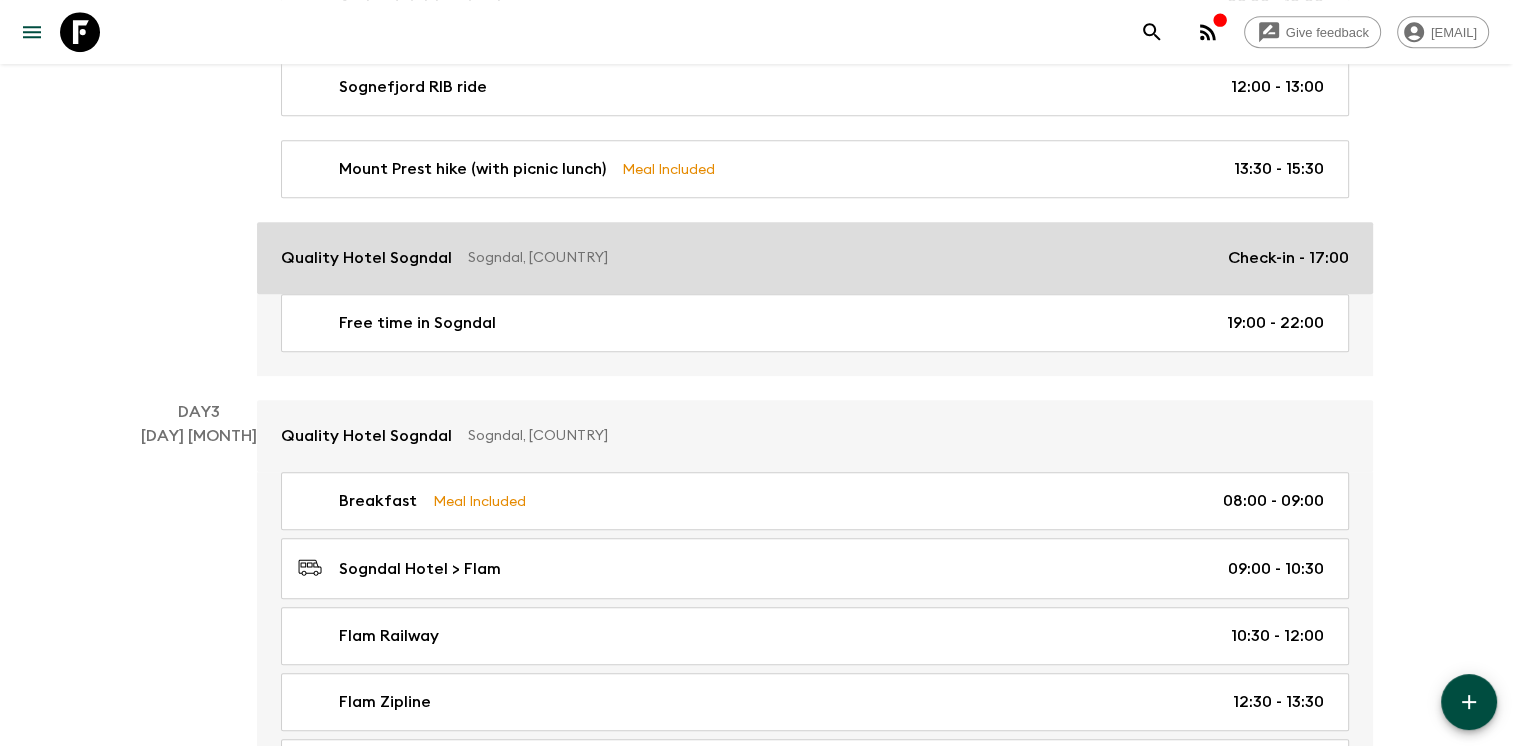click on "Sogndal, [COUNTRY]" at bounding box center [840, 258] 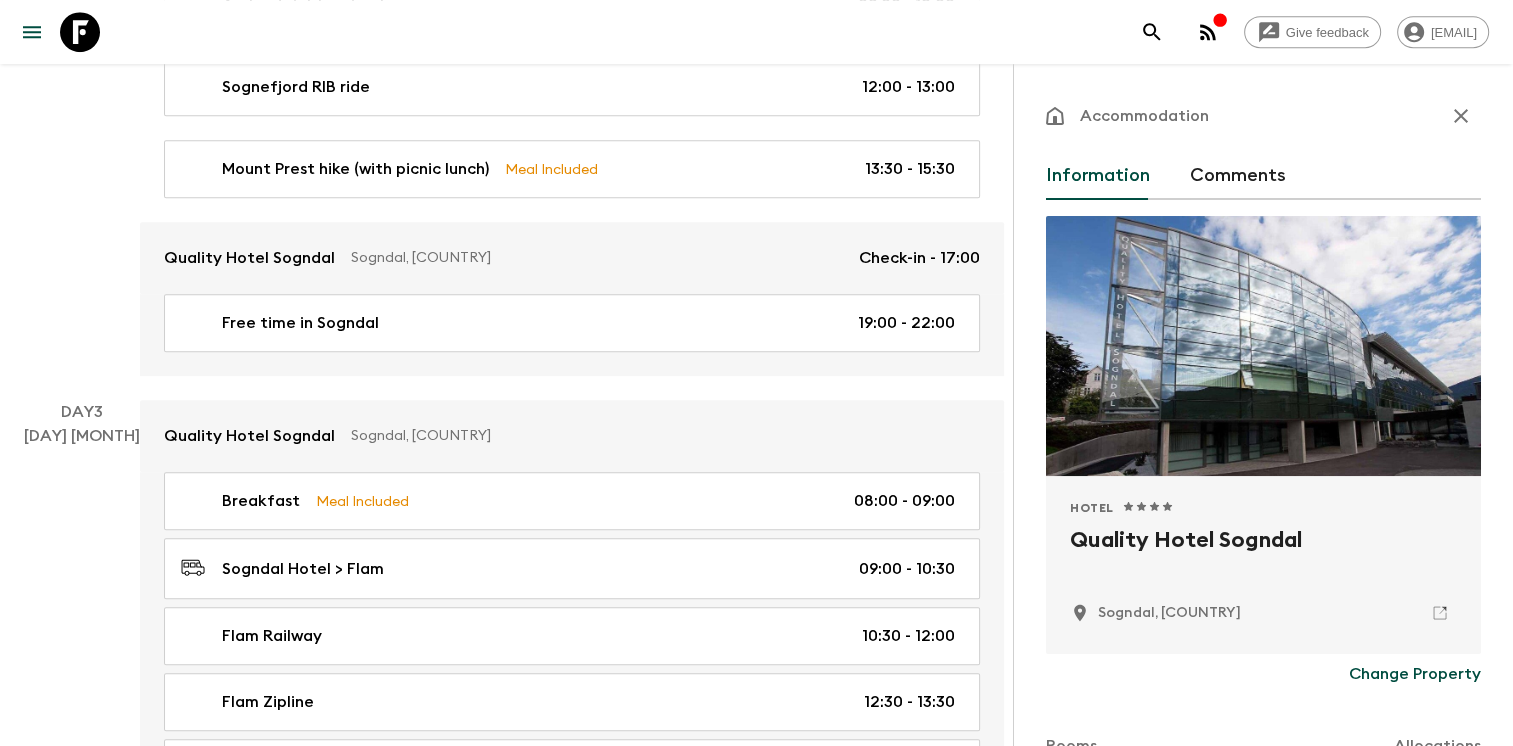 click on "Change Property" at bounding box center (1415, 674) 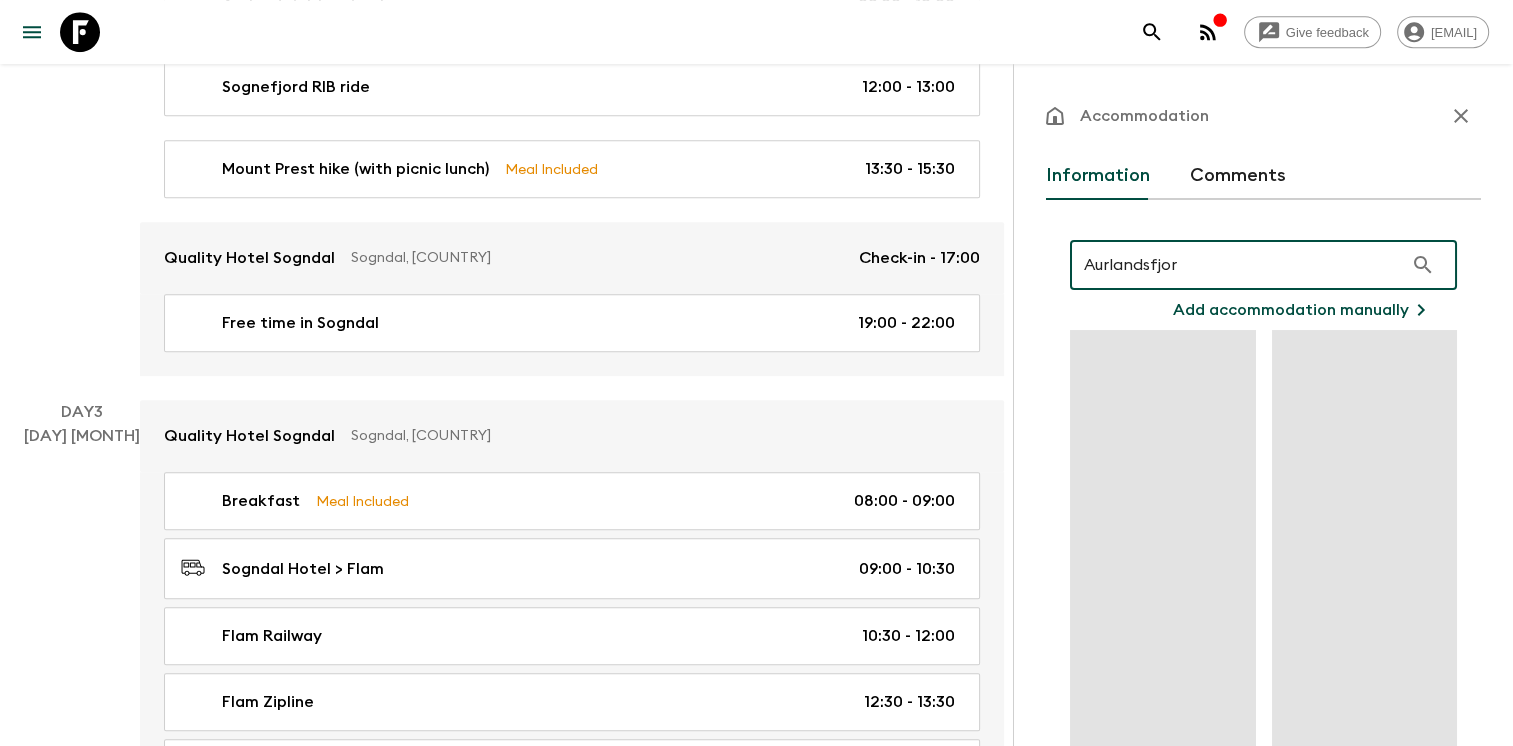 type on "Aurlandsfjord" 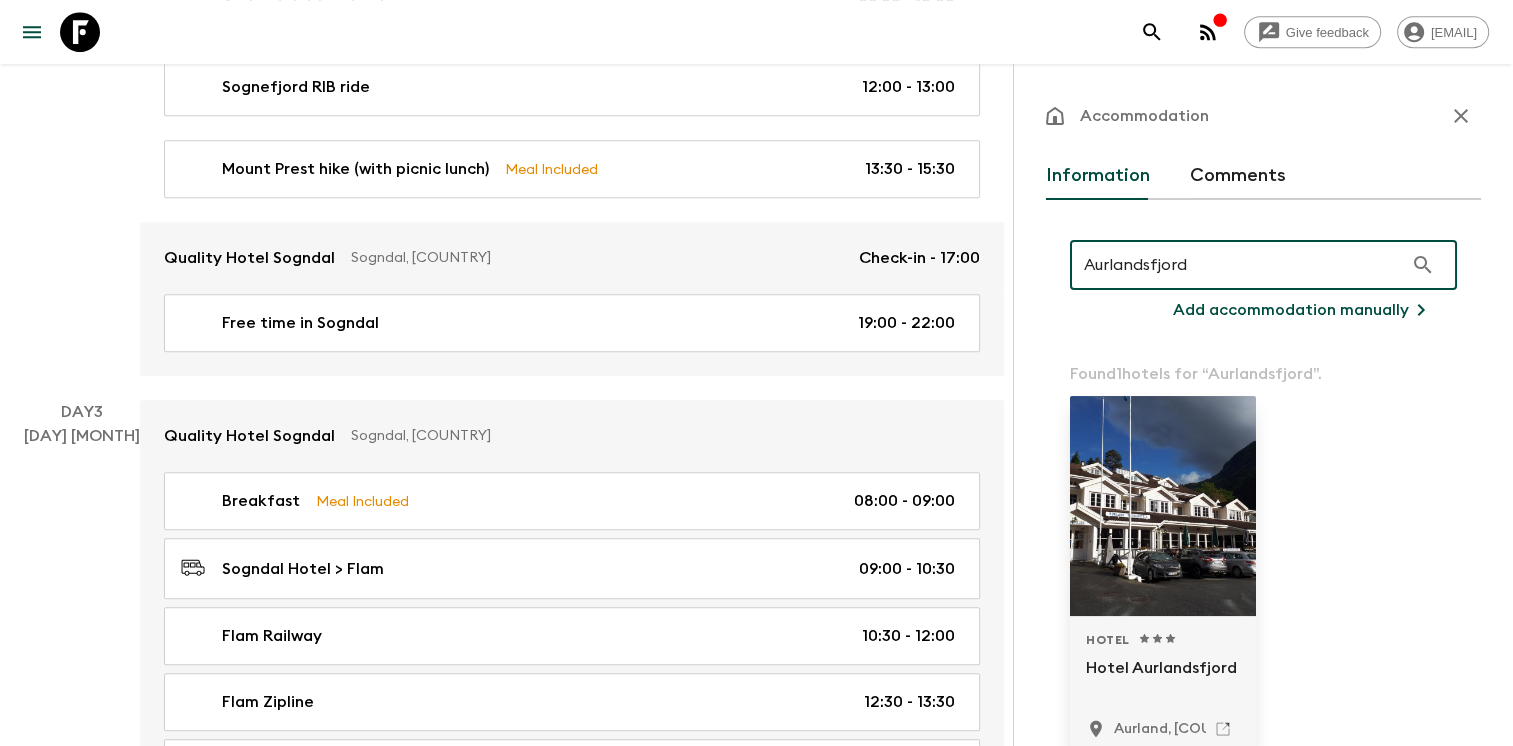 click at bounding box center (1163, 506) 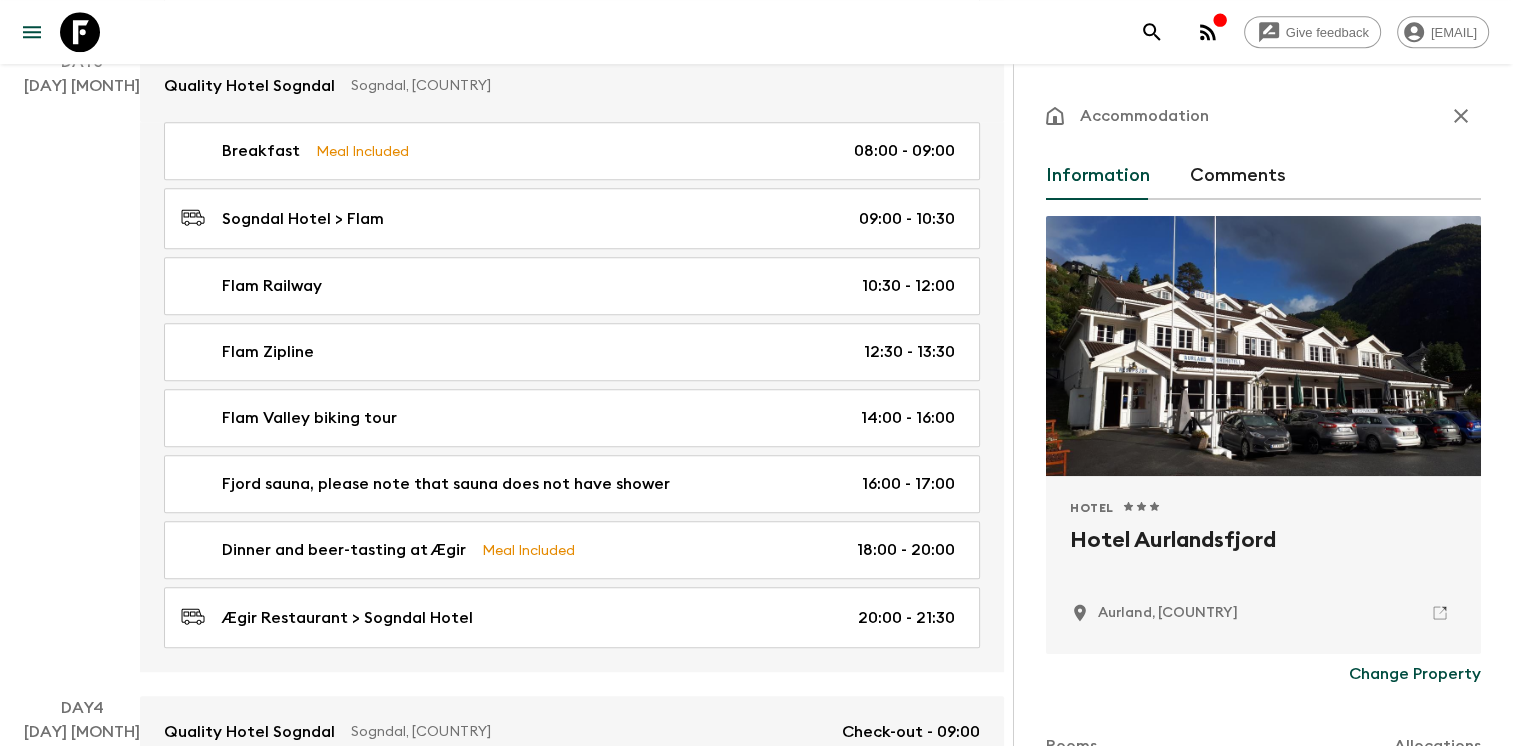 scroll, scrollTop: 1304, scrollLeft: 0, axis: vertical 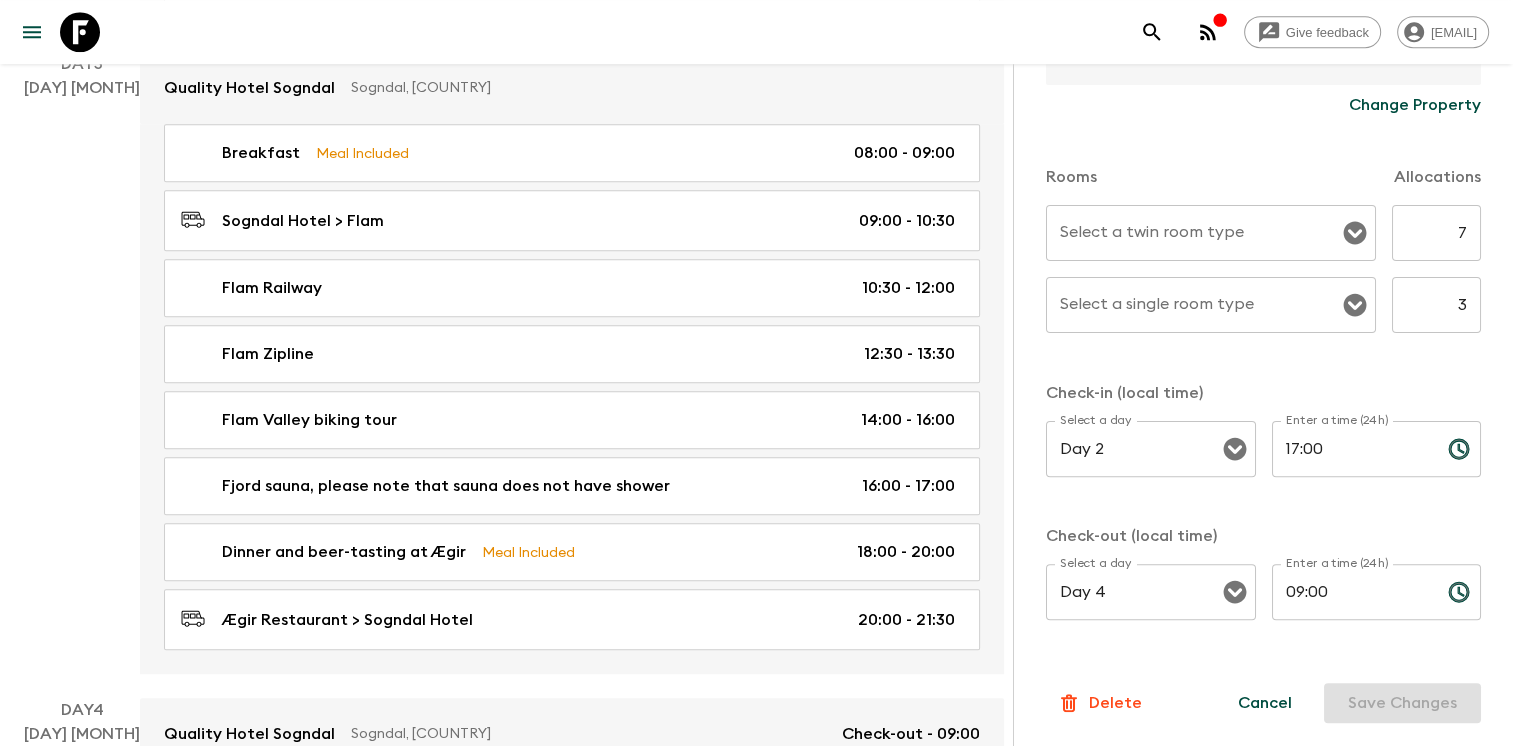 click on "Cancel Save Changes" at bounding box center [1347, 703] 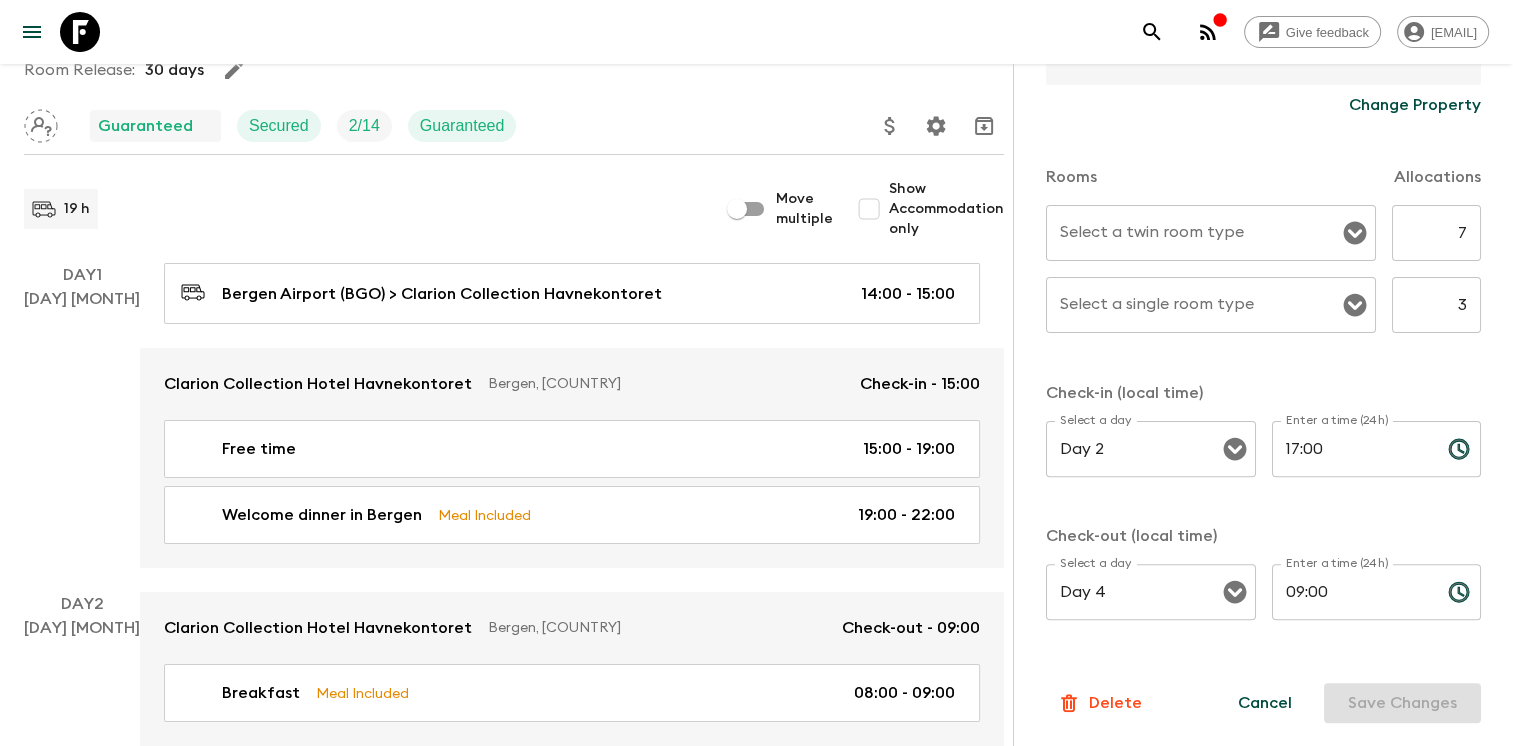 scroll, scrollTop: 160, scrollLeft: 0, axis: vertical 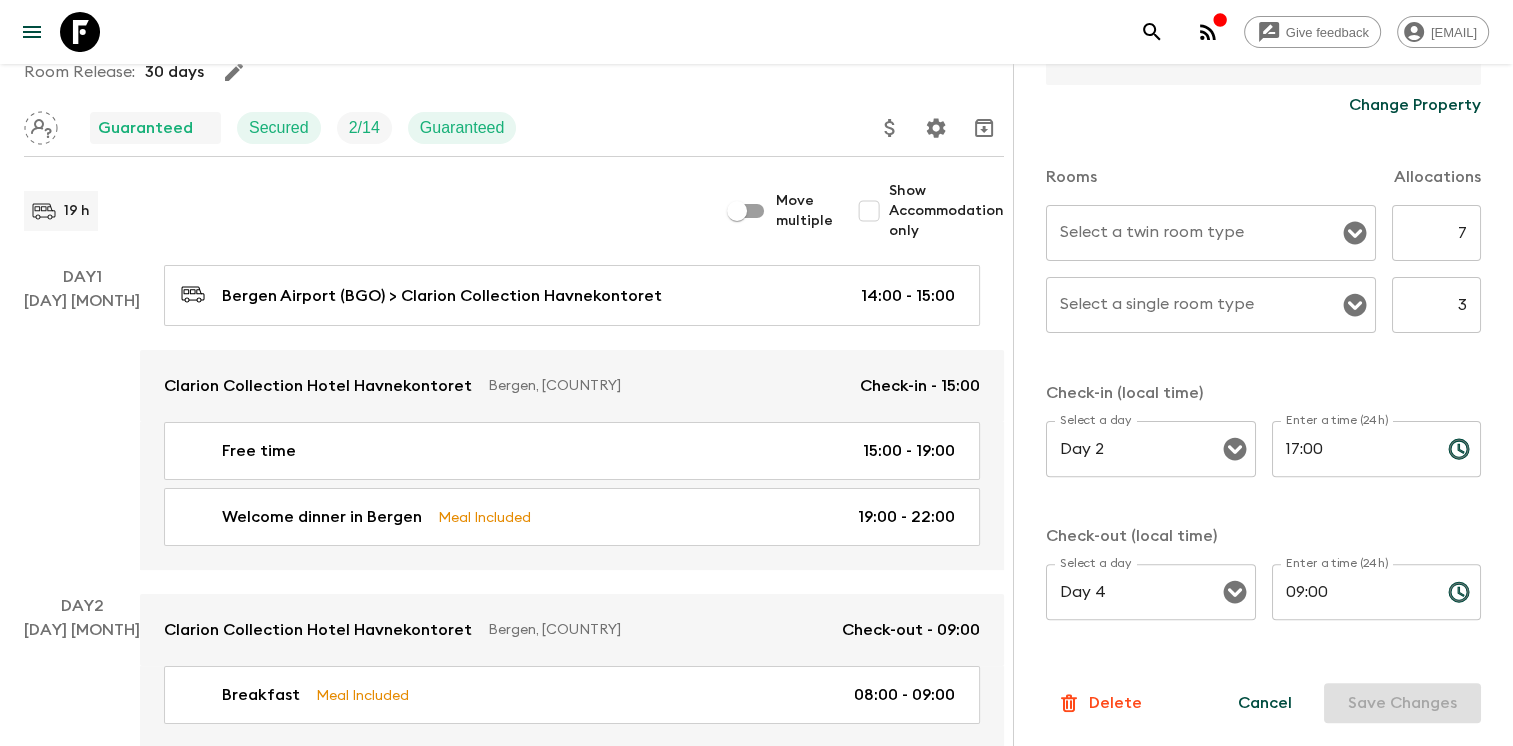 click on "Day  1 [DAY] [MONTH]" at bounding box center [82, 417] 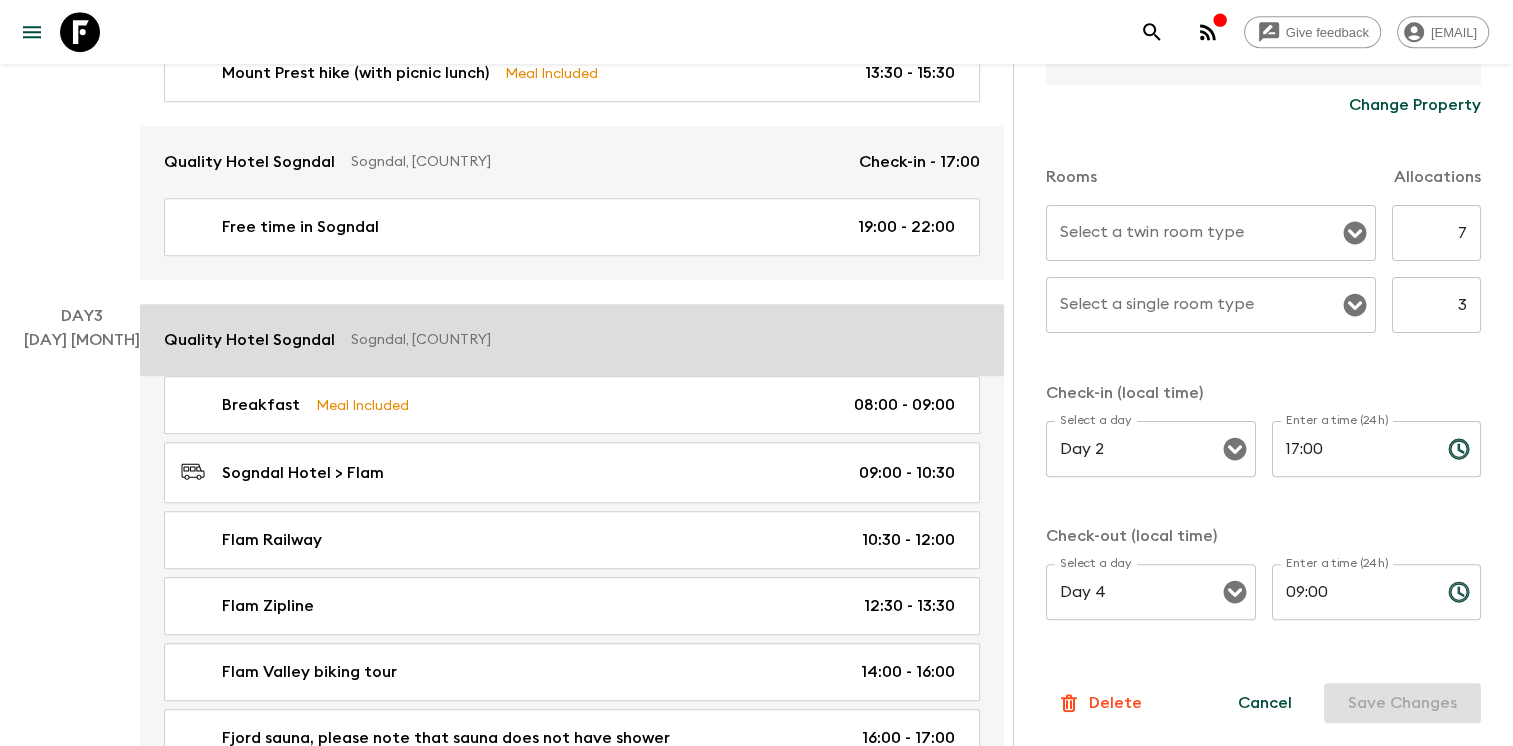 scroll, scrollTop: 1051, scrollLeft: 0, axis: vertical 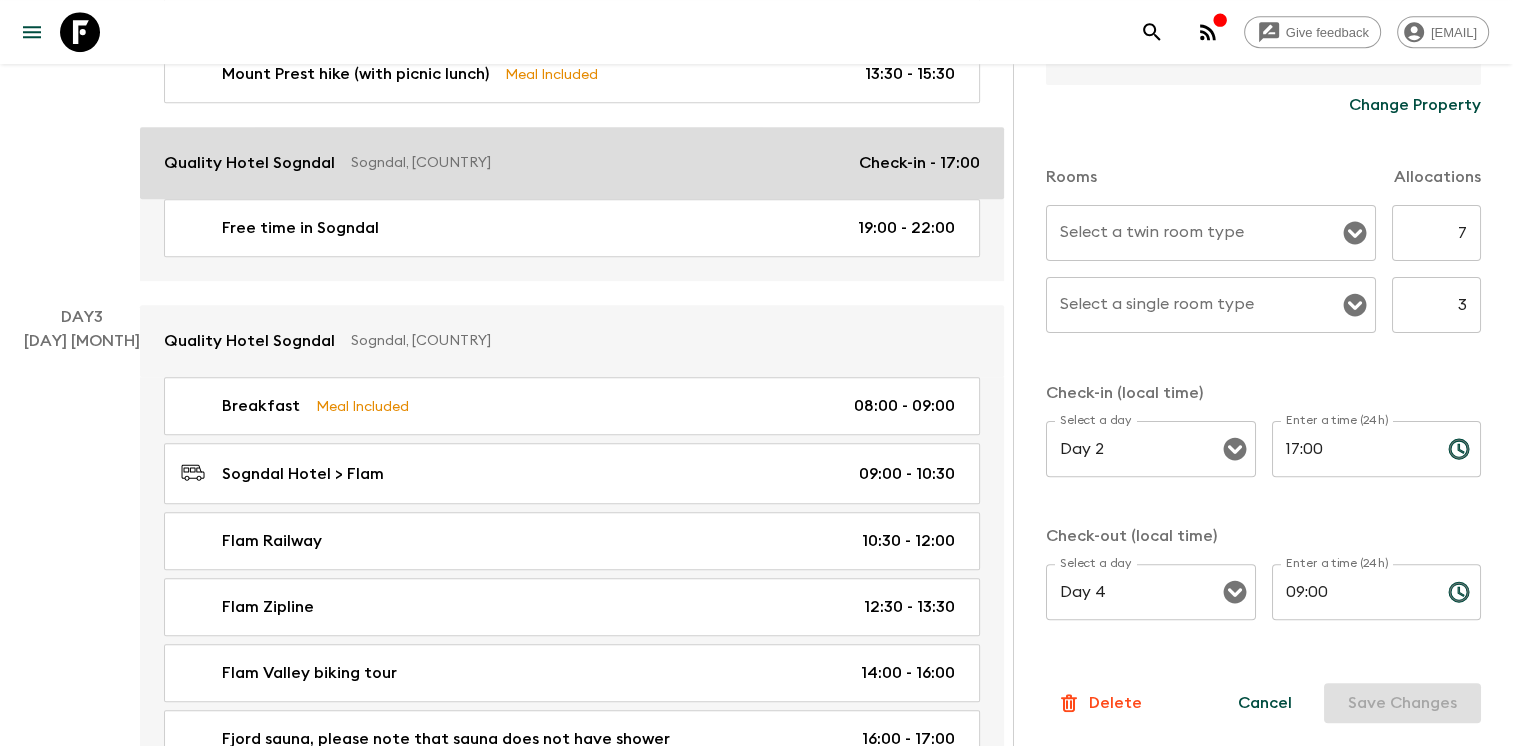 click on "Quality Hotel Sogndal" at bounding box center [249, 163] 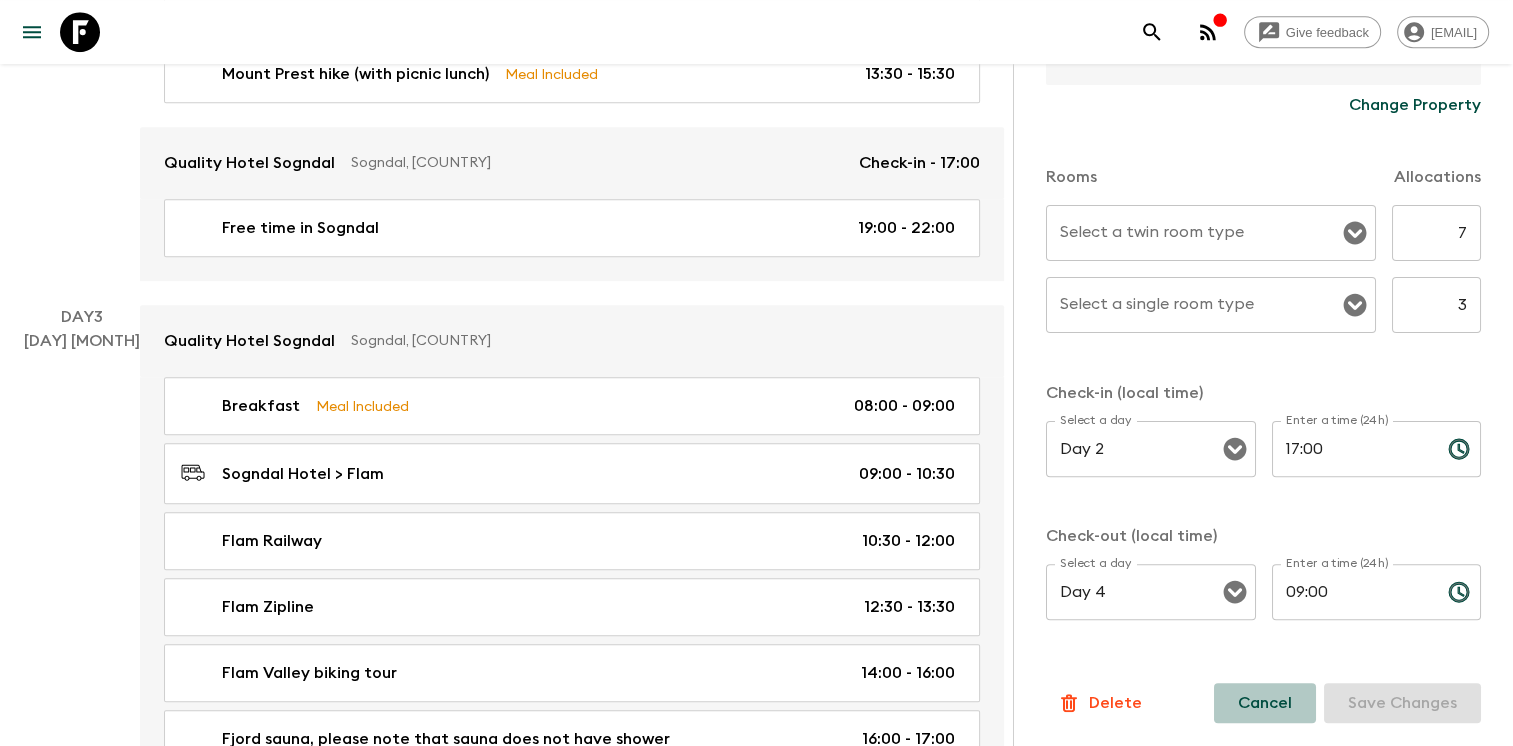 click on "Cancel" at bounding box center (1265, 703) 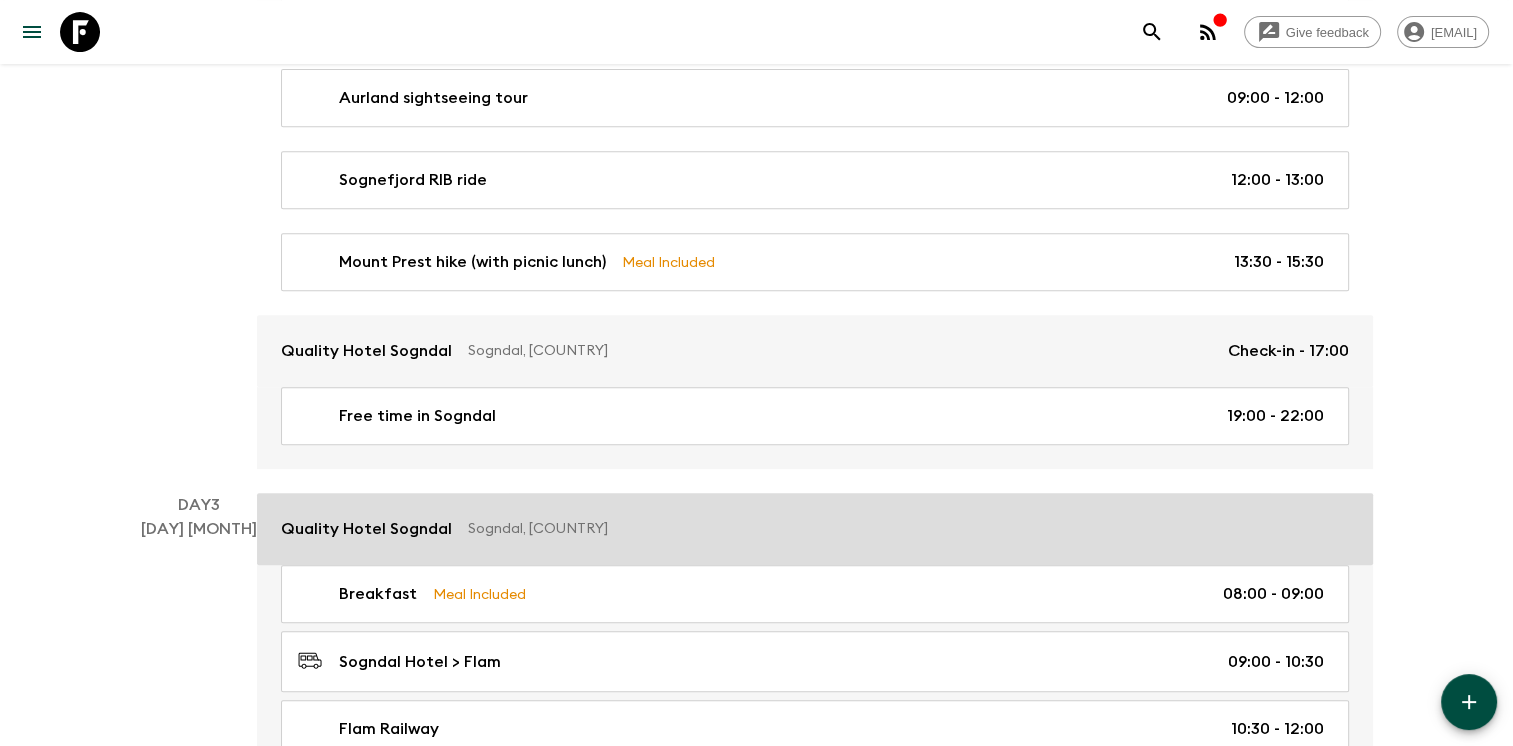 scroll, scrollTop: 871, scrollLeft: 0, axis: vertical 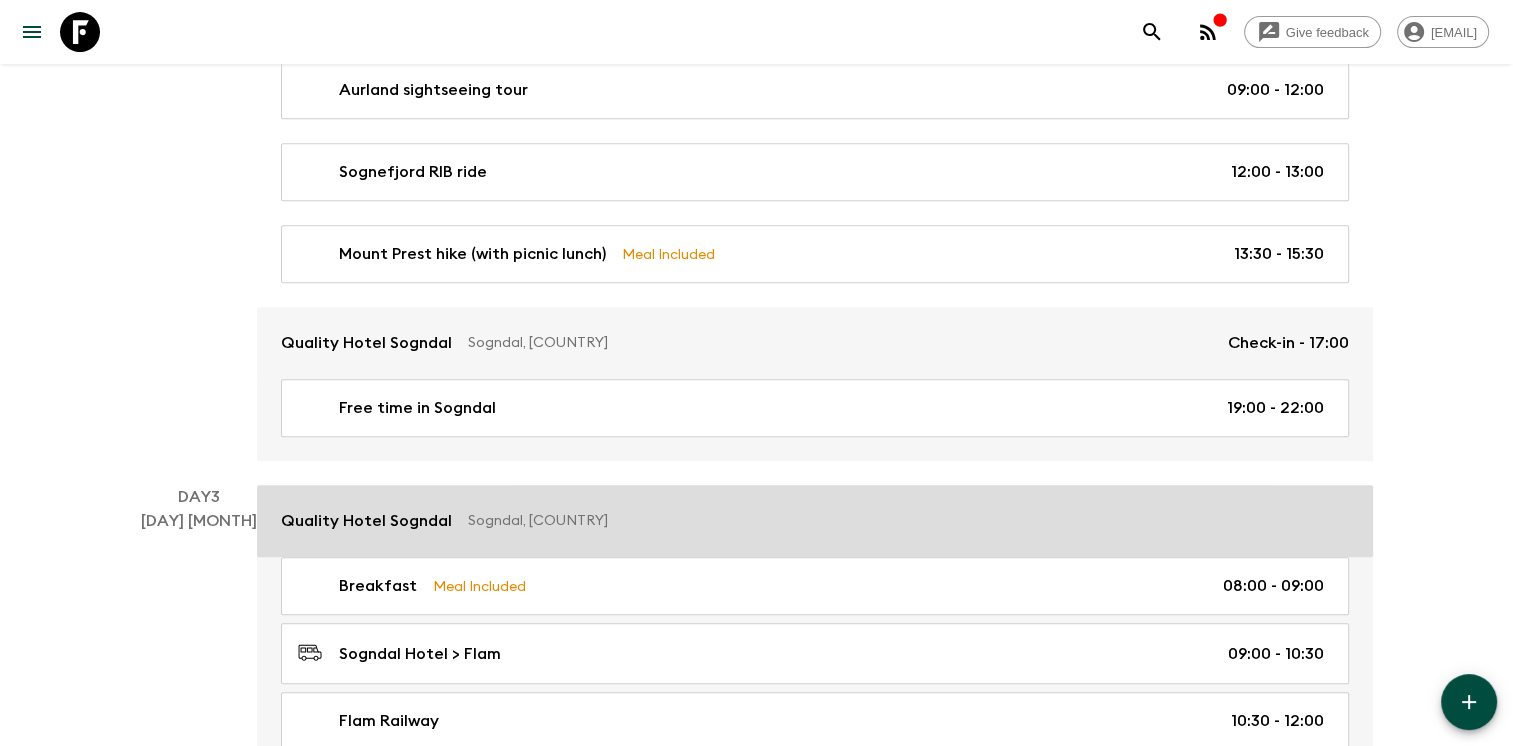 click on "Sogndal, [COUNTRY]" at bounding box center (840, 343) 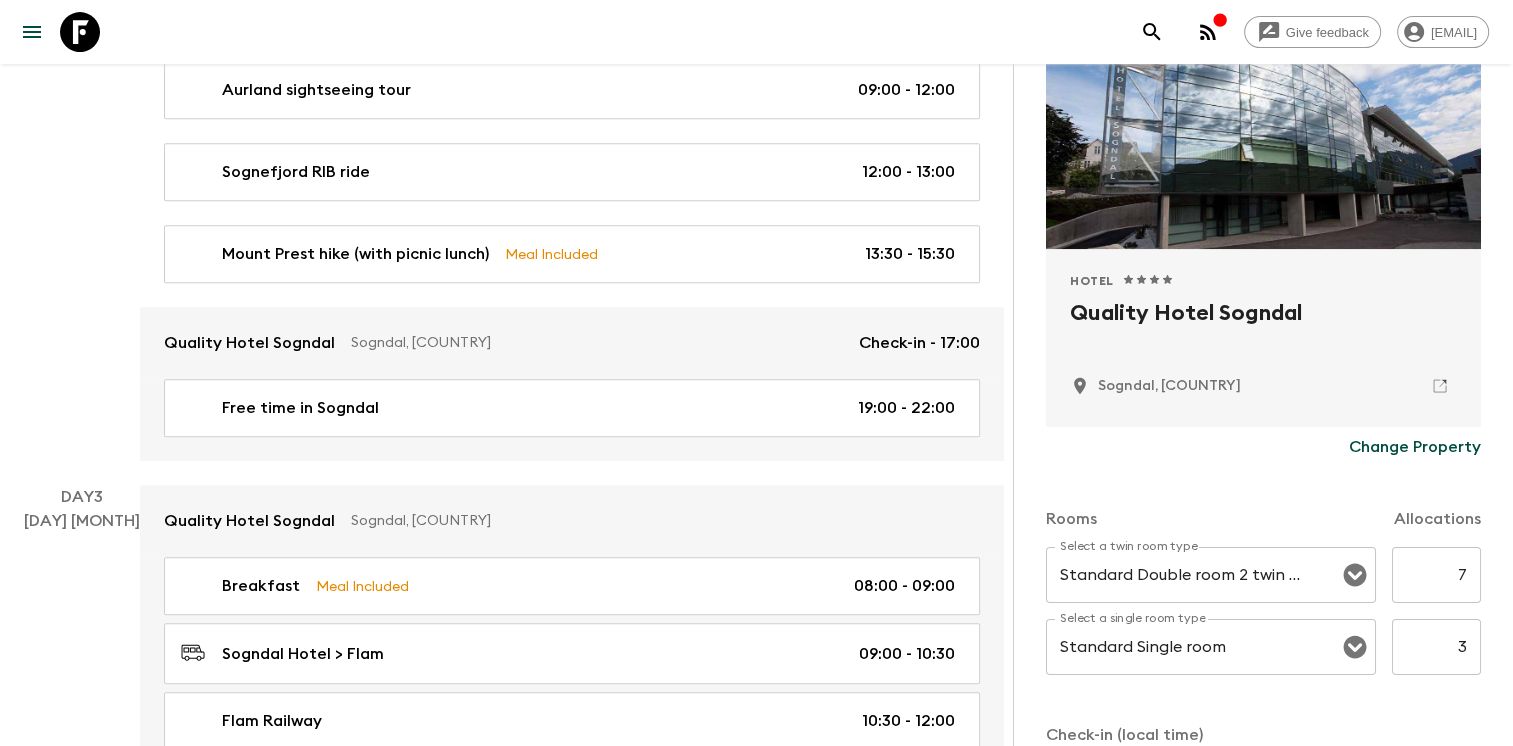 scroll, scrollTop: 288, scrollLeft: 0, axis: vertical 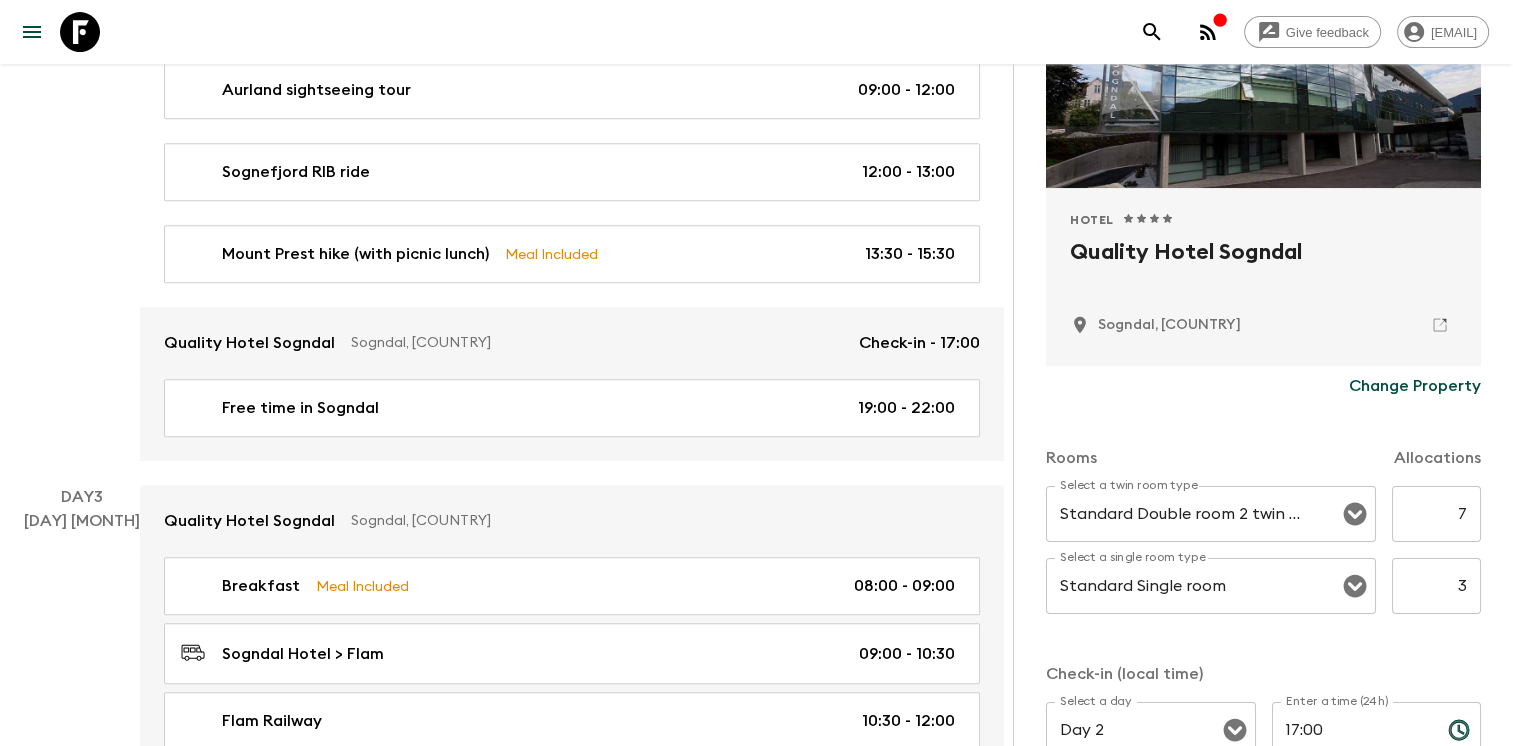 click on "Change Property" at bounding box center (1415, 386) 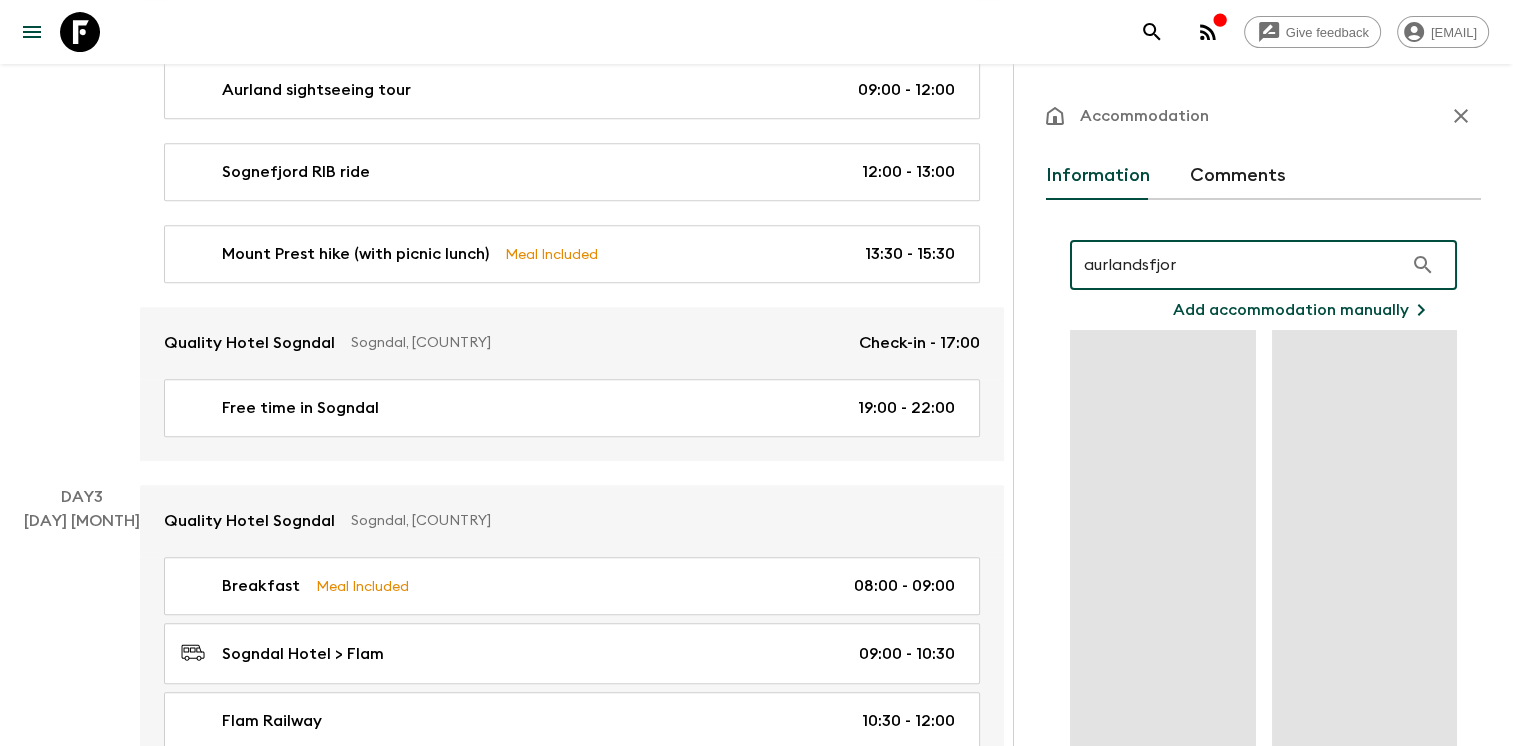 type on "aurlandsfjord" 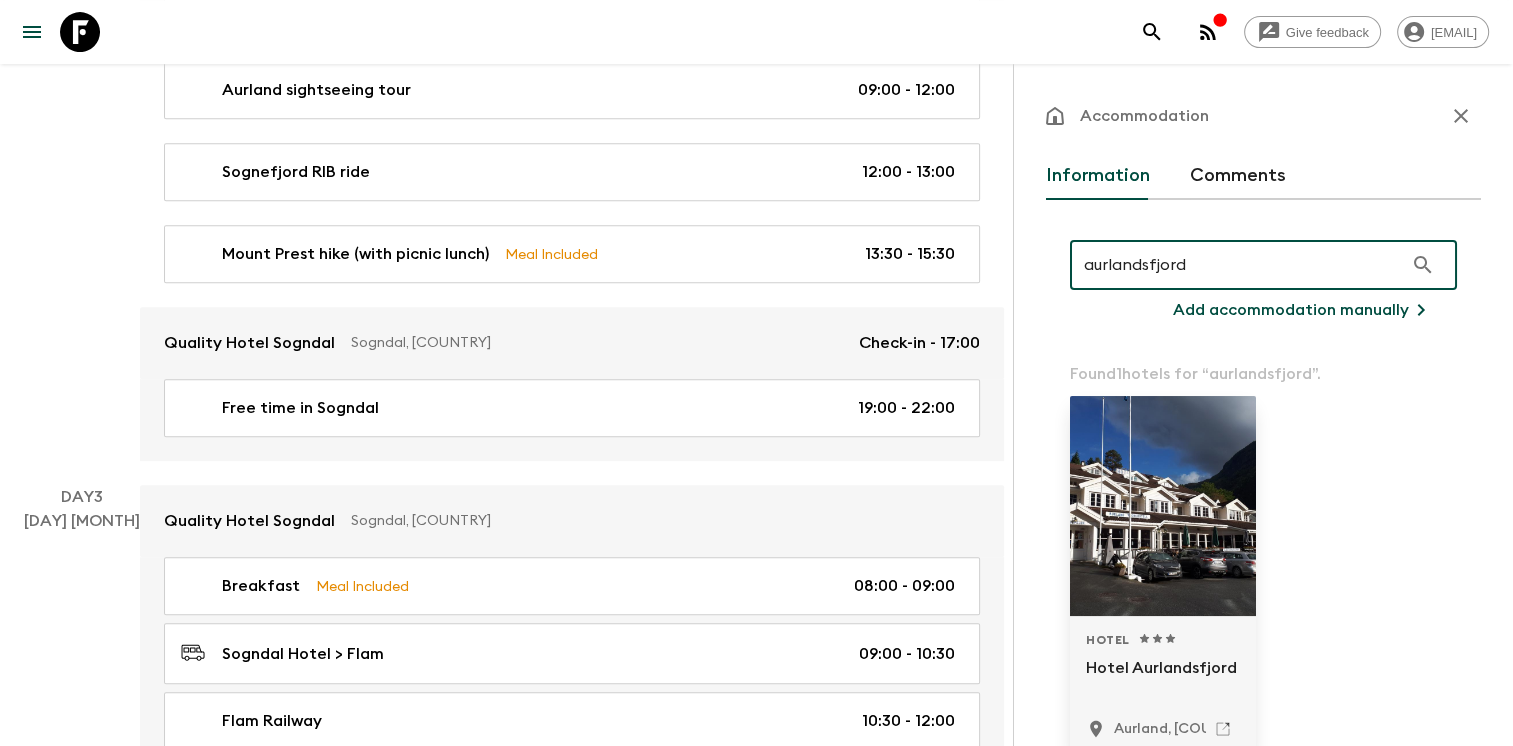 click at bounding box center [1163, 506] 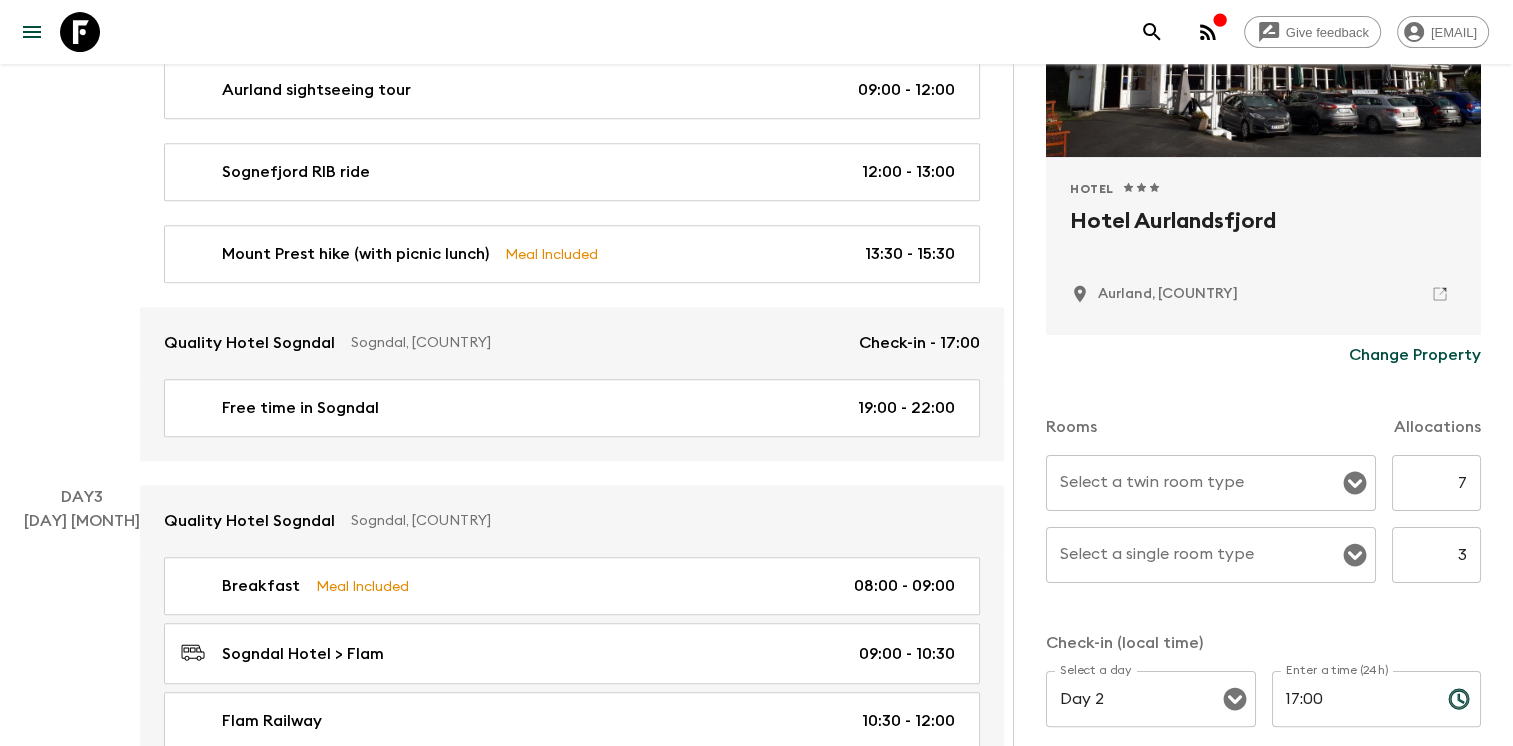 scroll, scrollTop: 569, scrollLeft: 0, axis: vertical 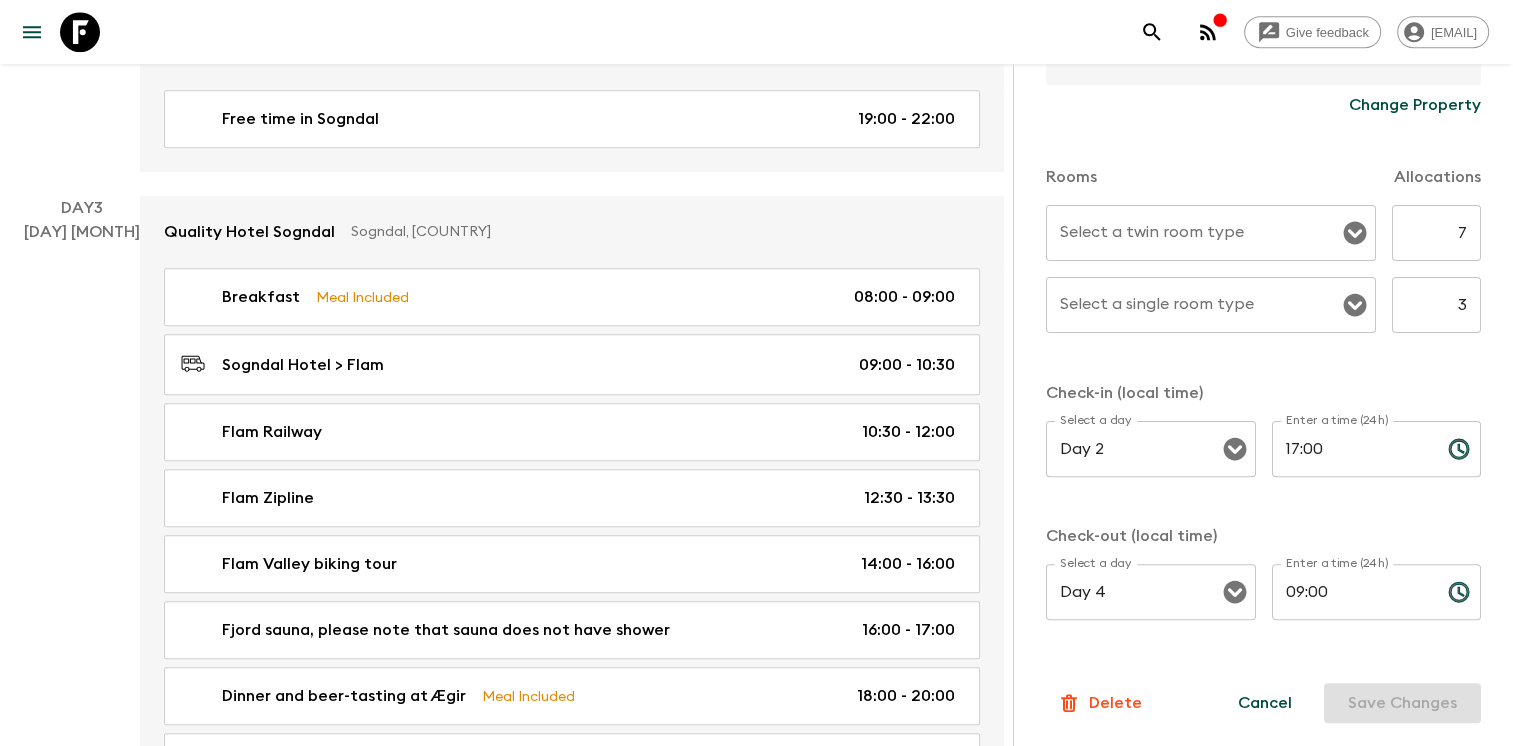 click on "Cancel Save Changes" at bounding box center (1347, 703) 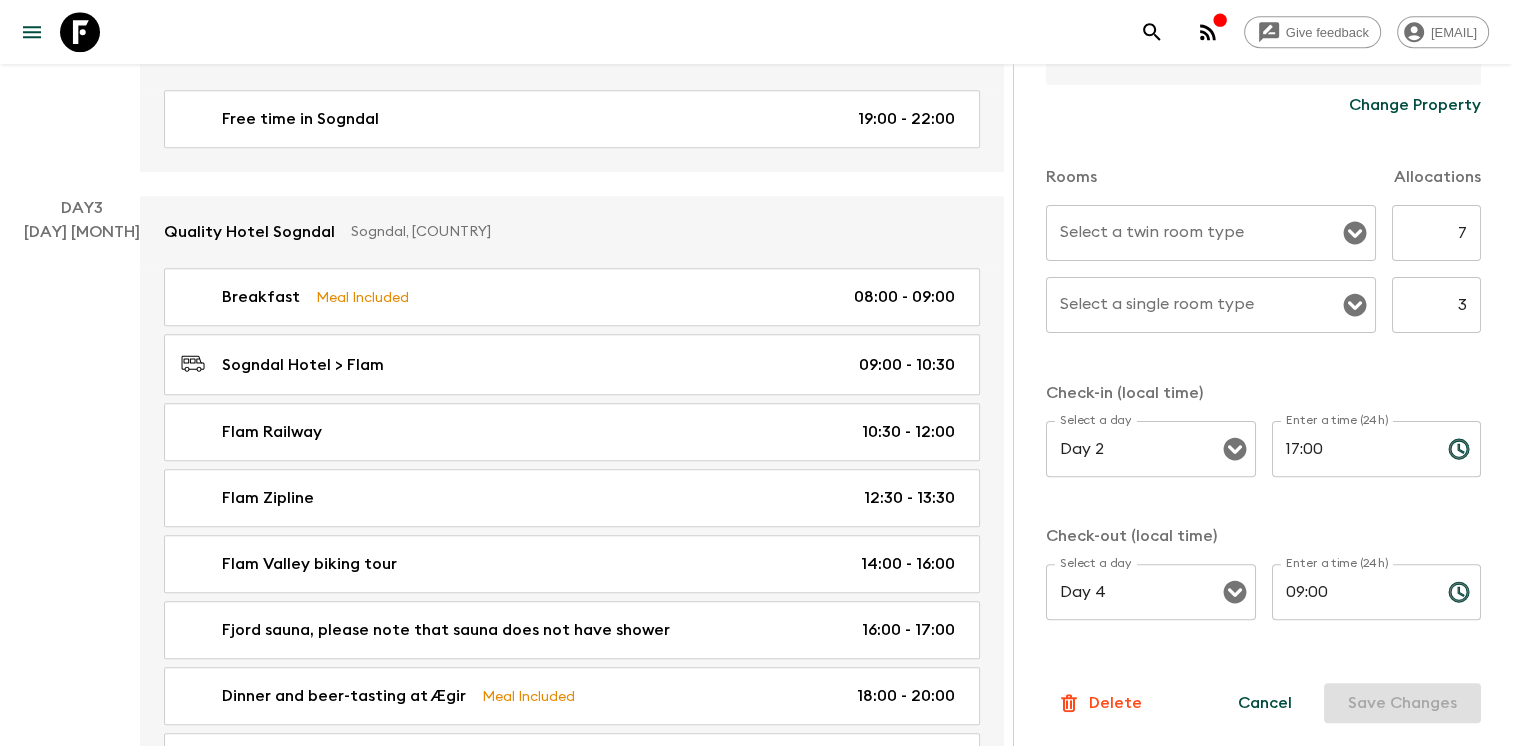 click on "Day  3 [DAY] [MONTH]" at bounding box center (82, 507) 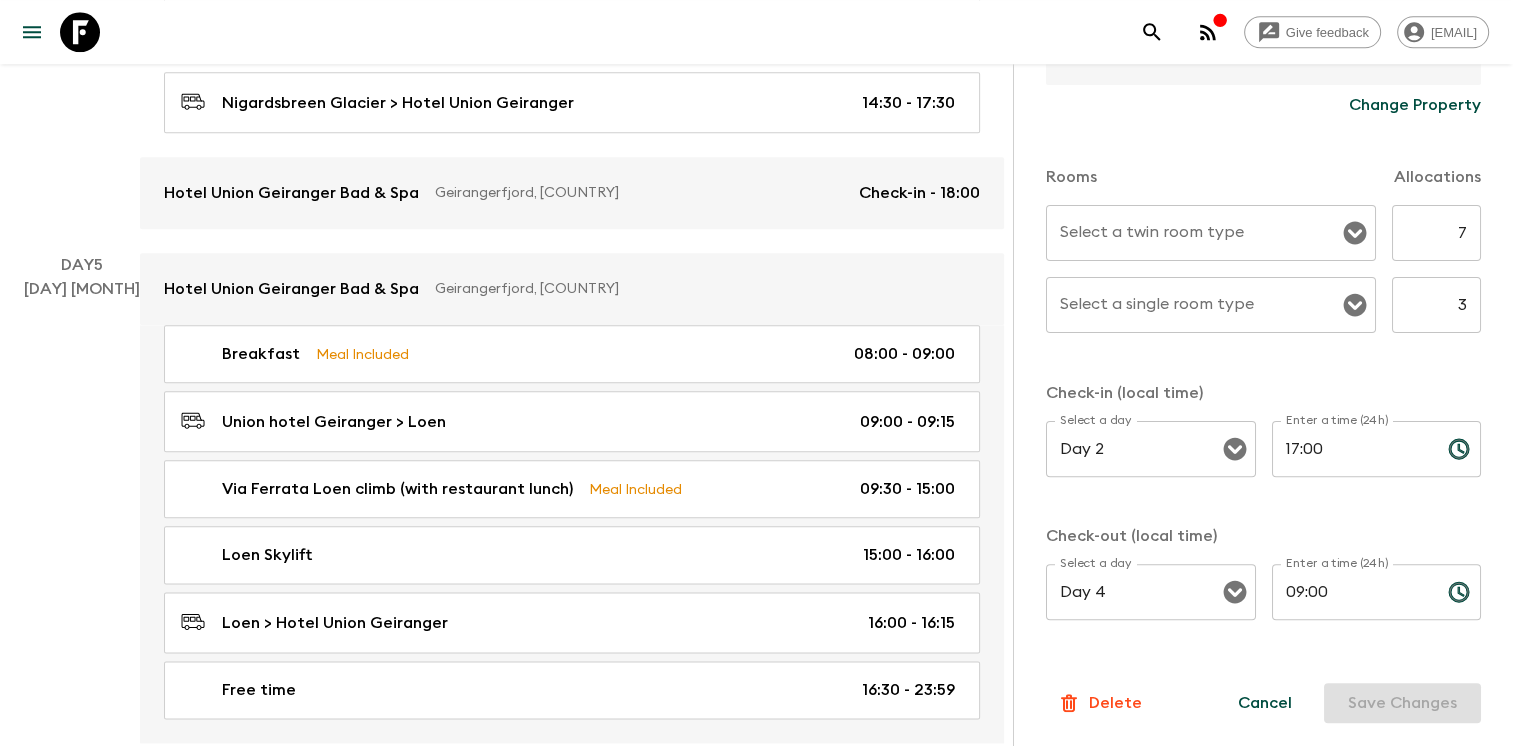 scroll, scrollTop: 2276, scrollLeft: 0, axis: vertical 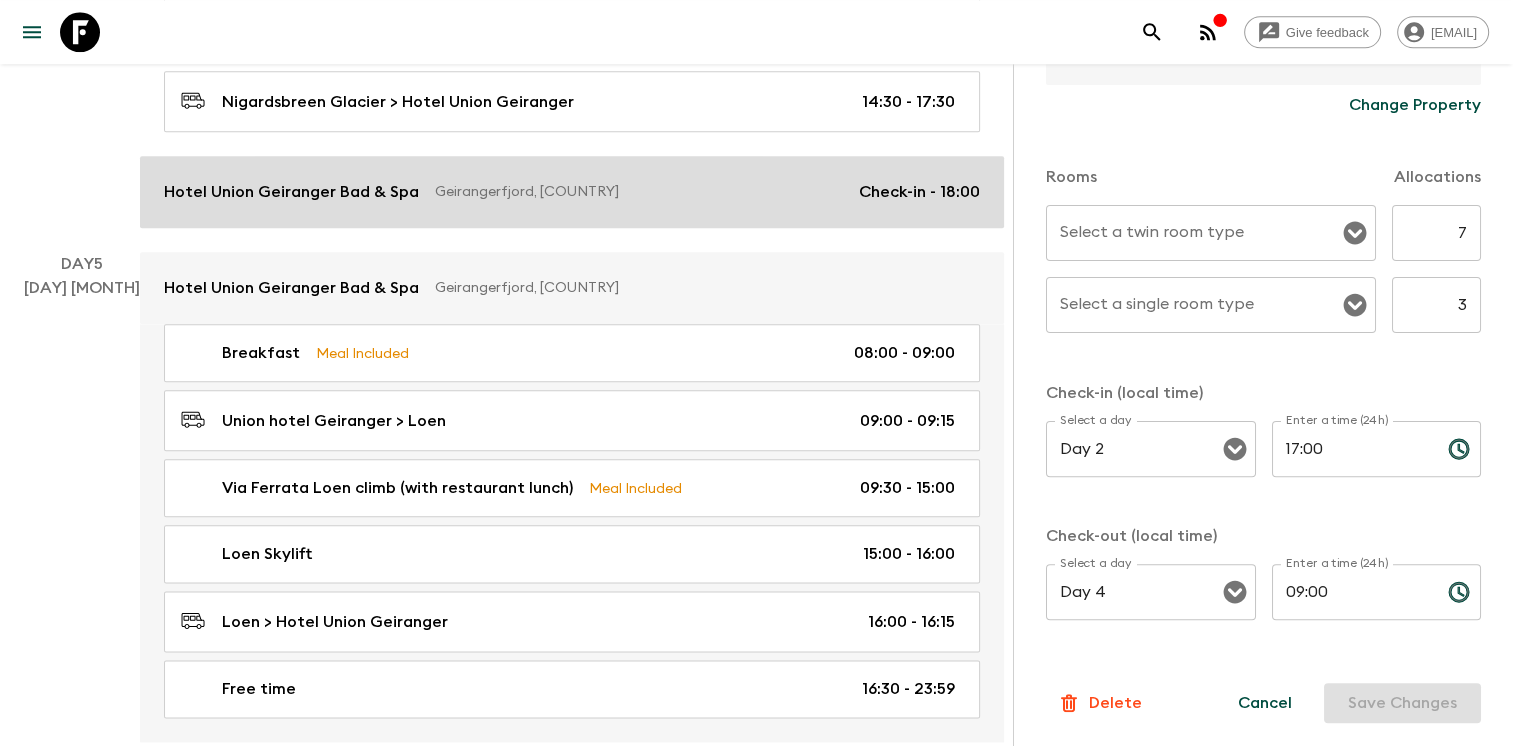 click on "Hotel Union Geiranger Bad & Spa Geirangerfjord, [COUNTRY] Check-in - [TIME]" at bounding box center [572, 192] 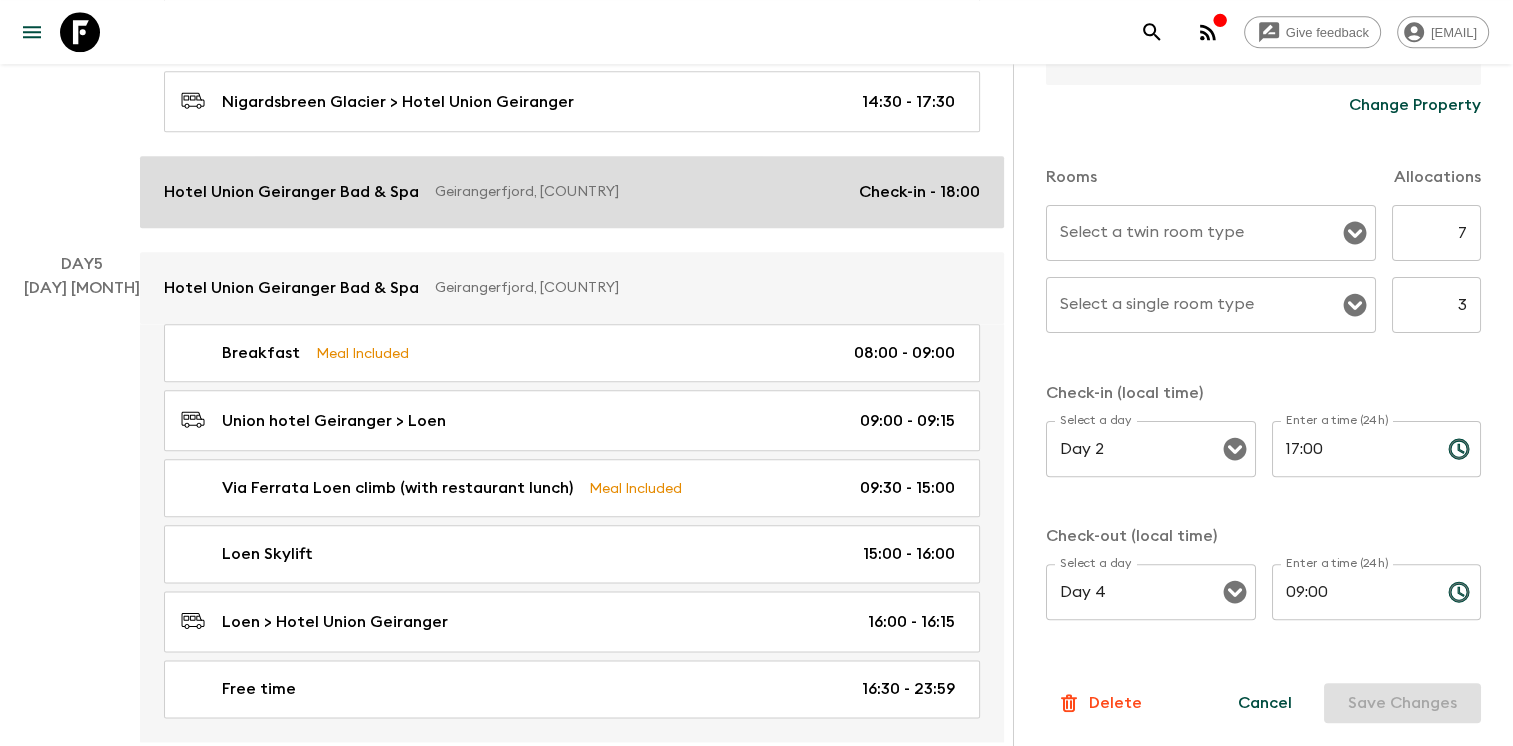 type on "Day 4" 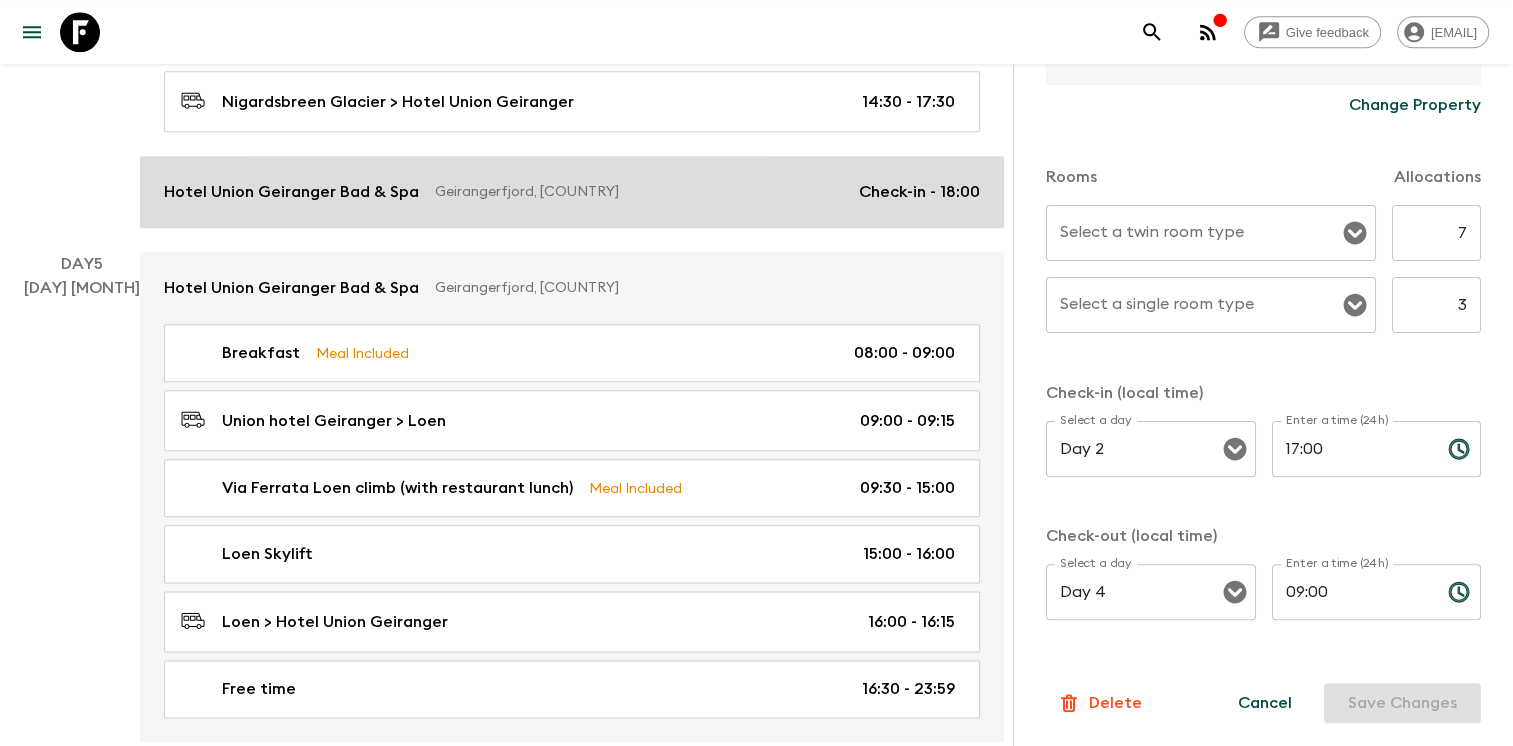type on "18:00" 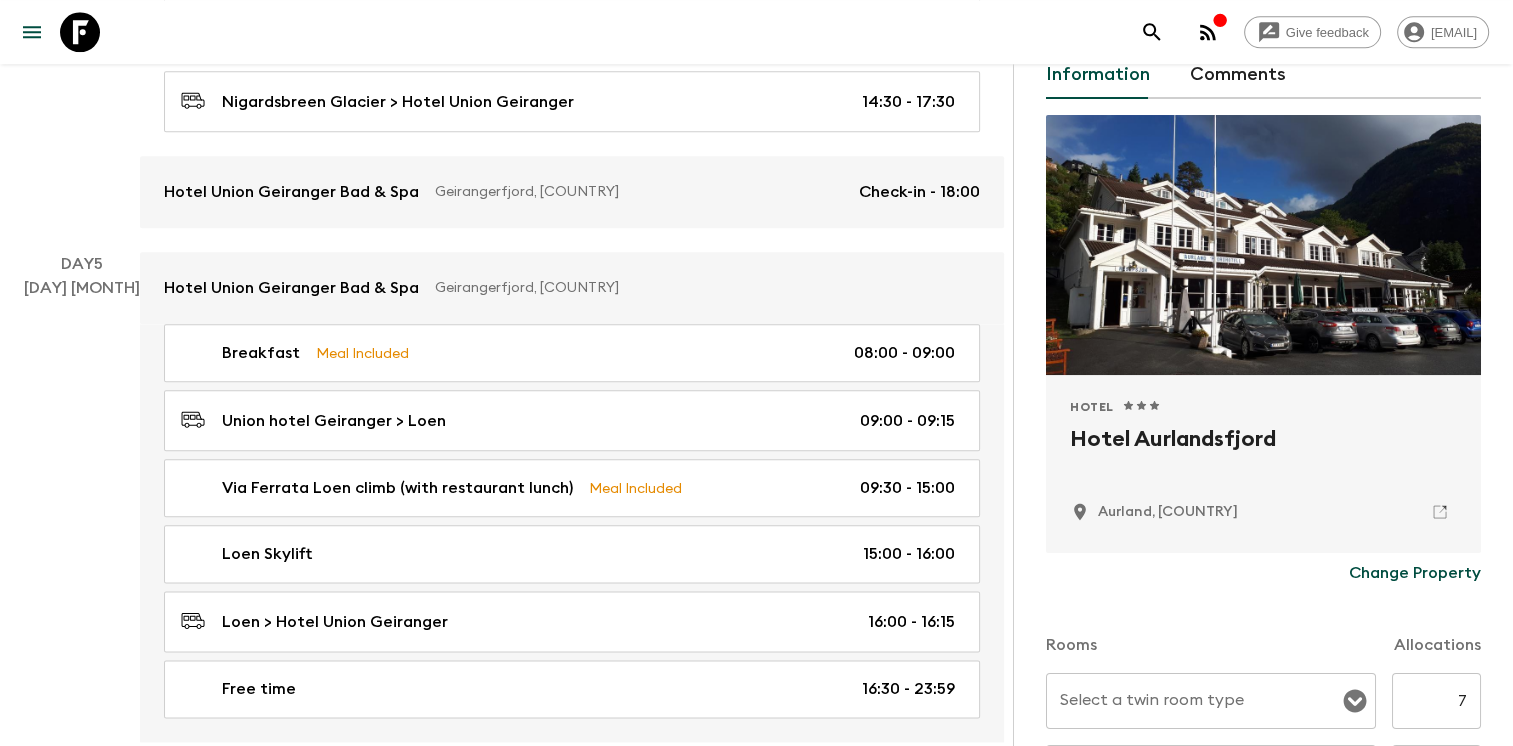 scroll, scrollTop: 0, scrollLeft: 0, axis: both 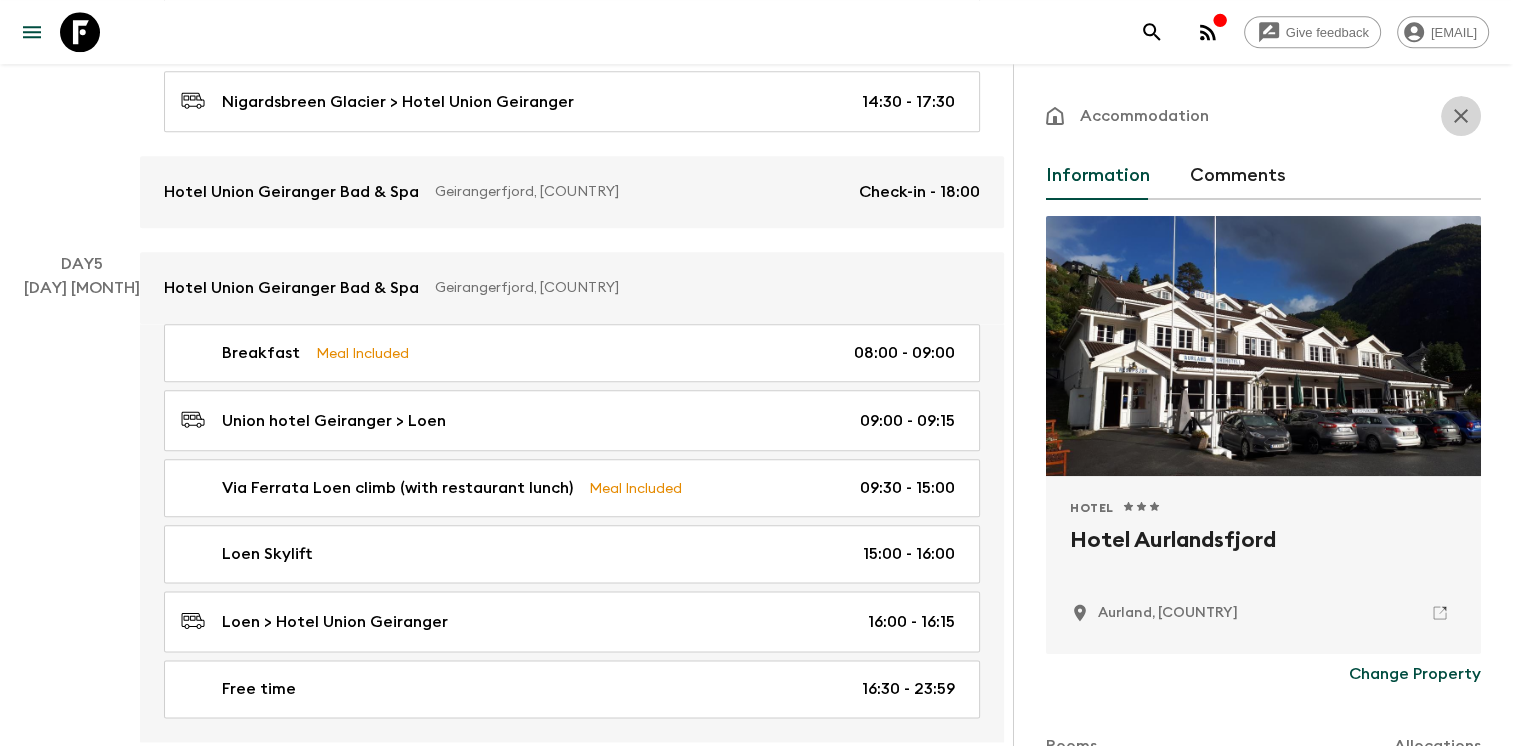 click 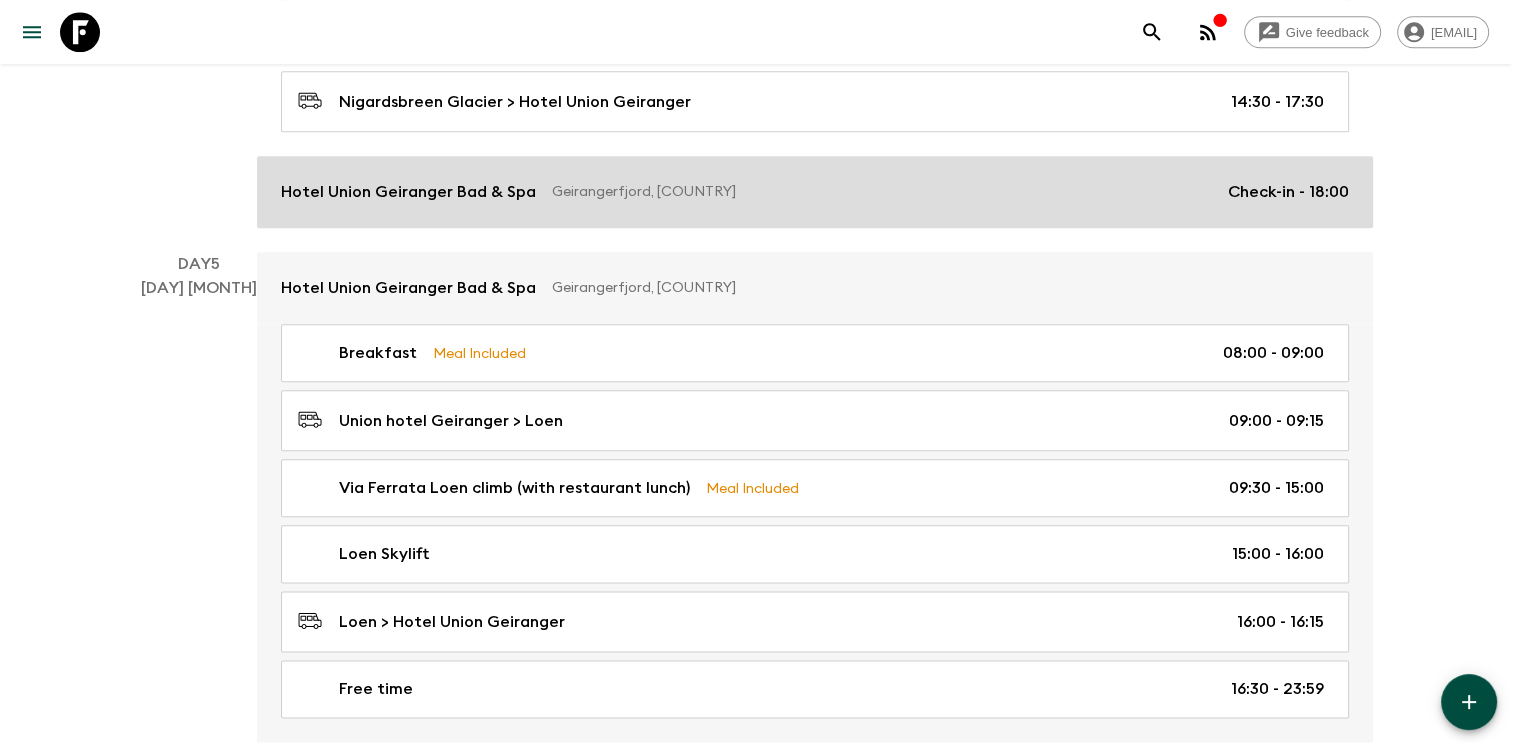 click on "Geirangerfjord, [COUNTRY]" at bounding box center [882, 192] 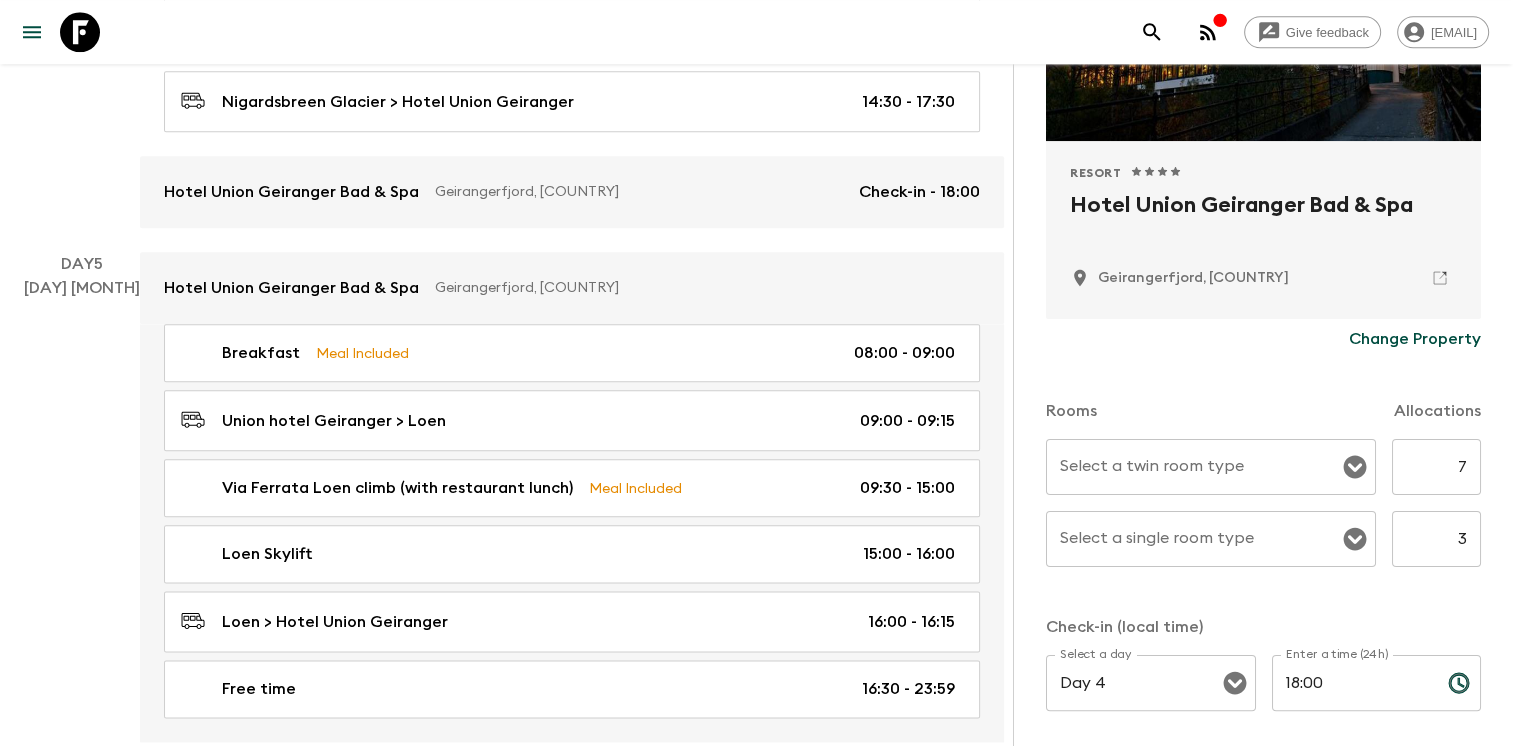scroll, scrollTop: 320, scrollLeft: 0, axis: vertical 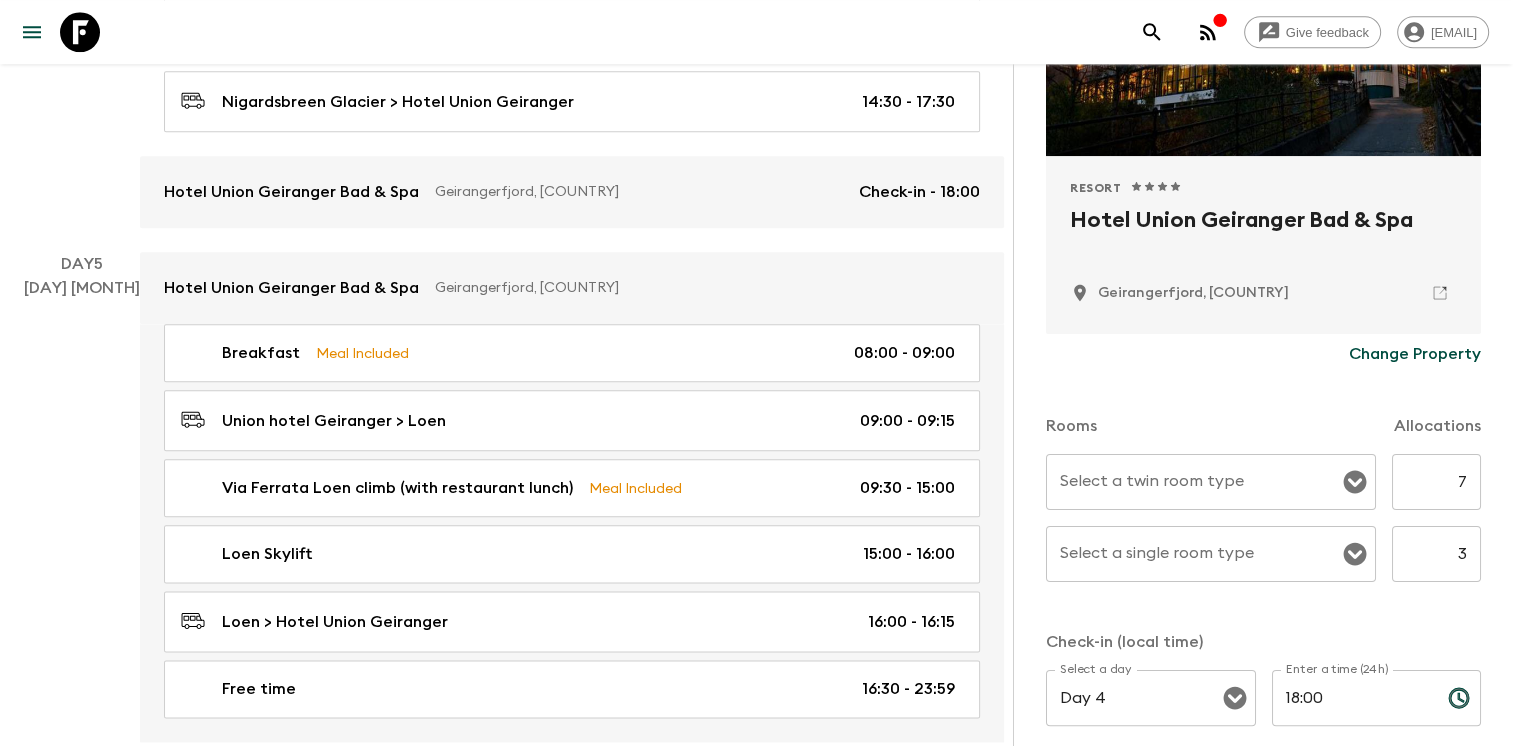 click on "Change Property" at bounding box center [1415, 354] 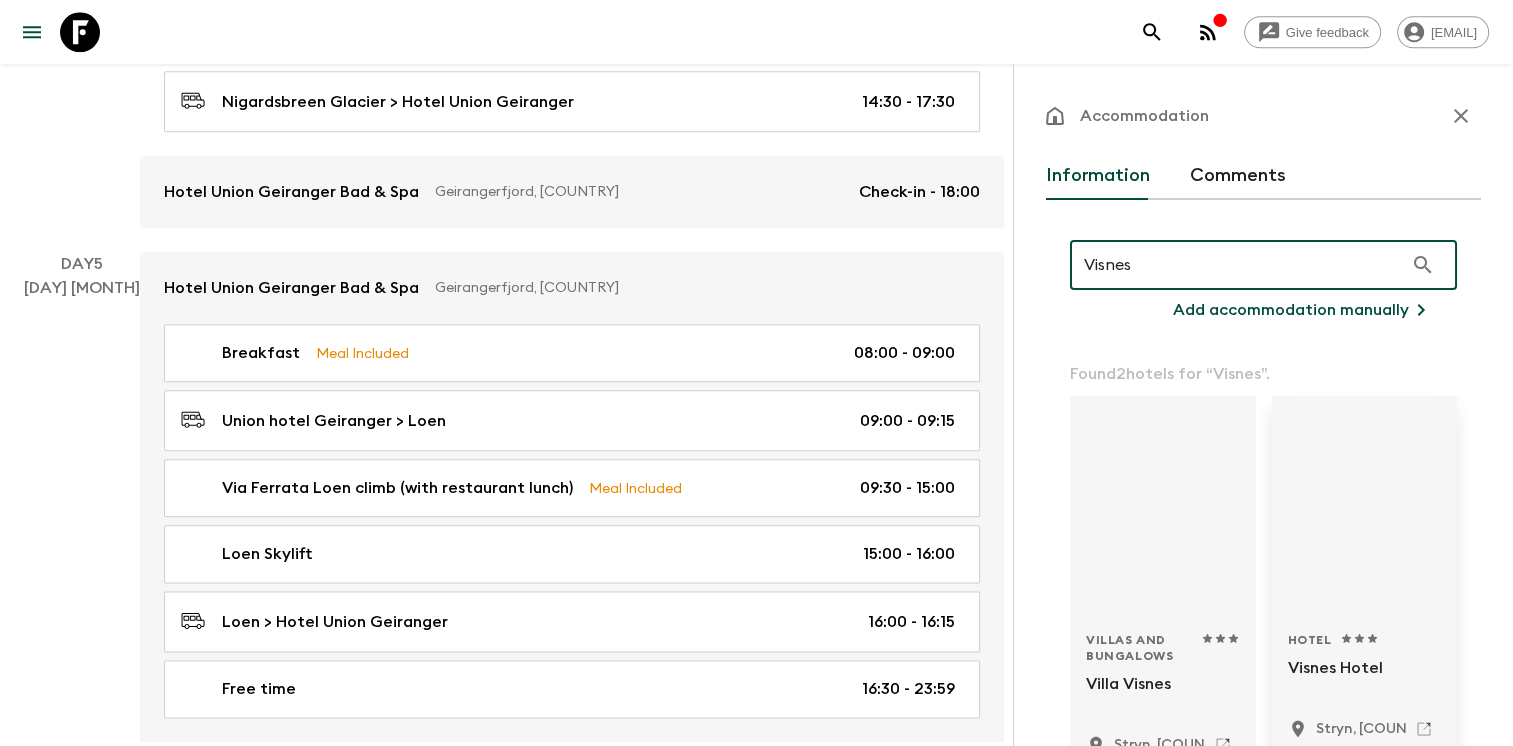 type on "Visnes" 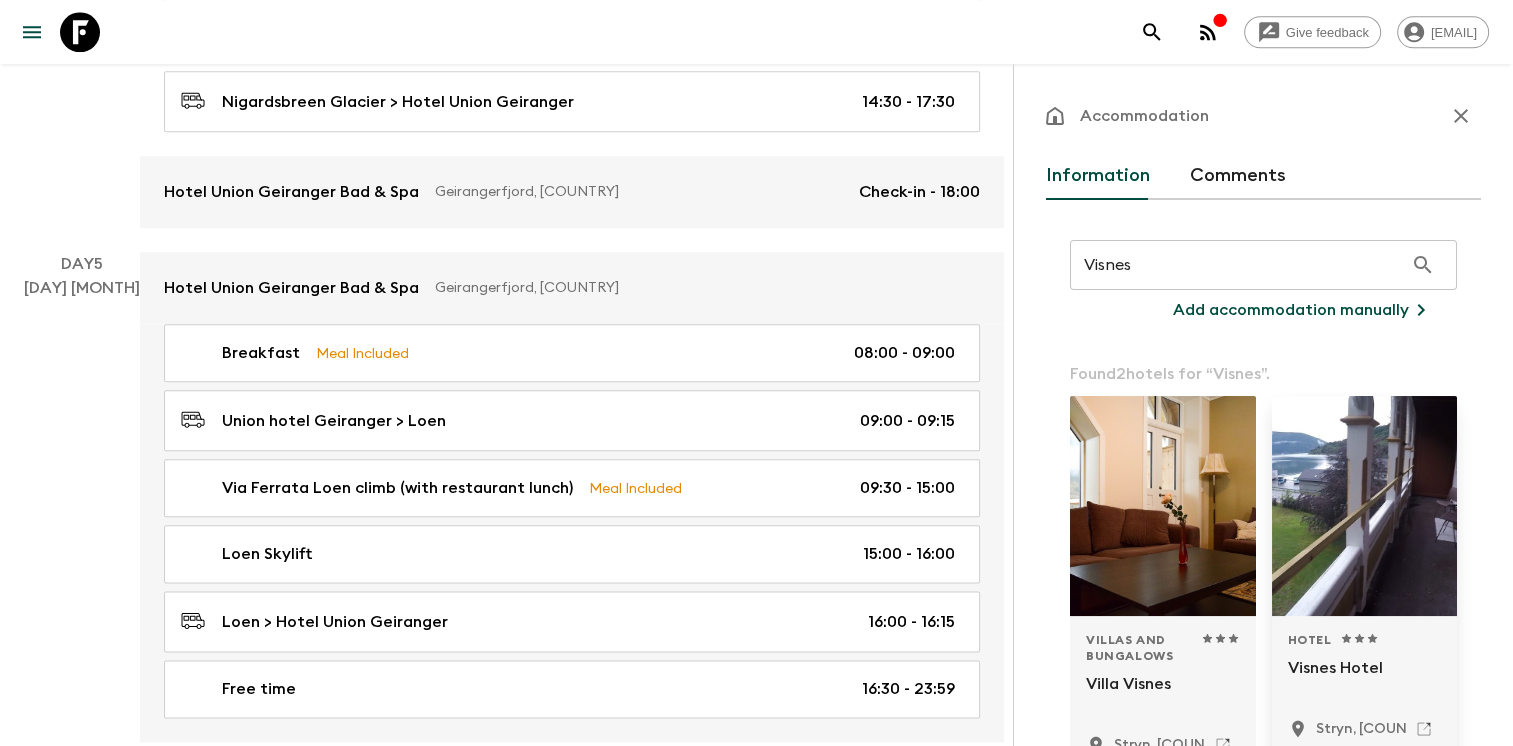 click at bounding box center (1365, 506) 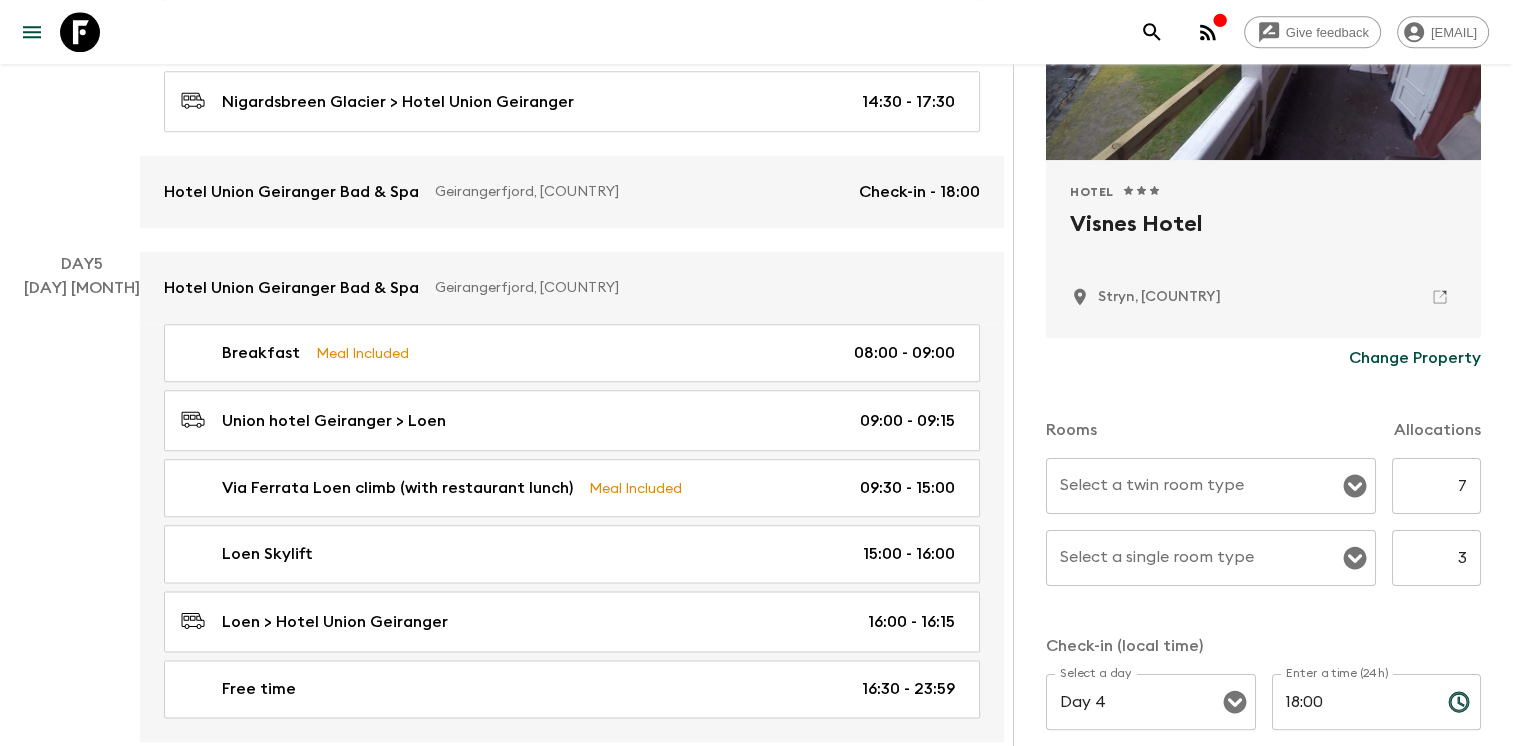 scroll, scrollTop: 569, scrollLeft: 0, axis: vertical 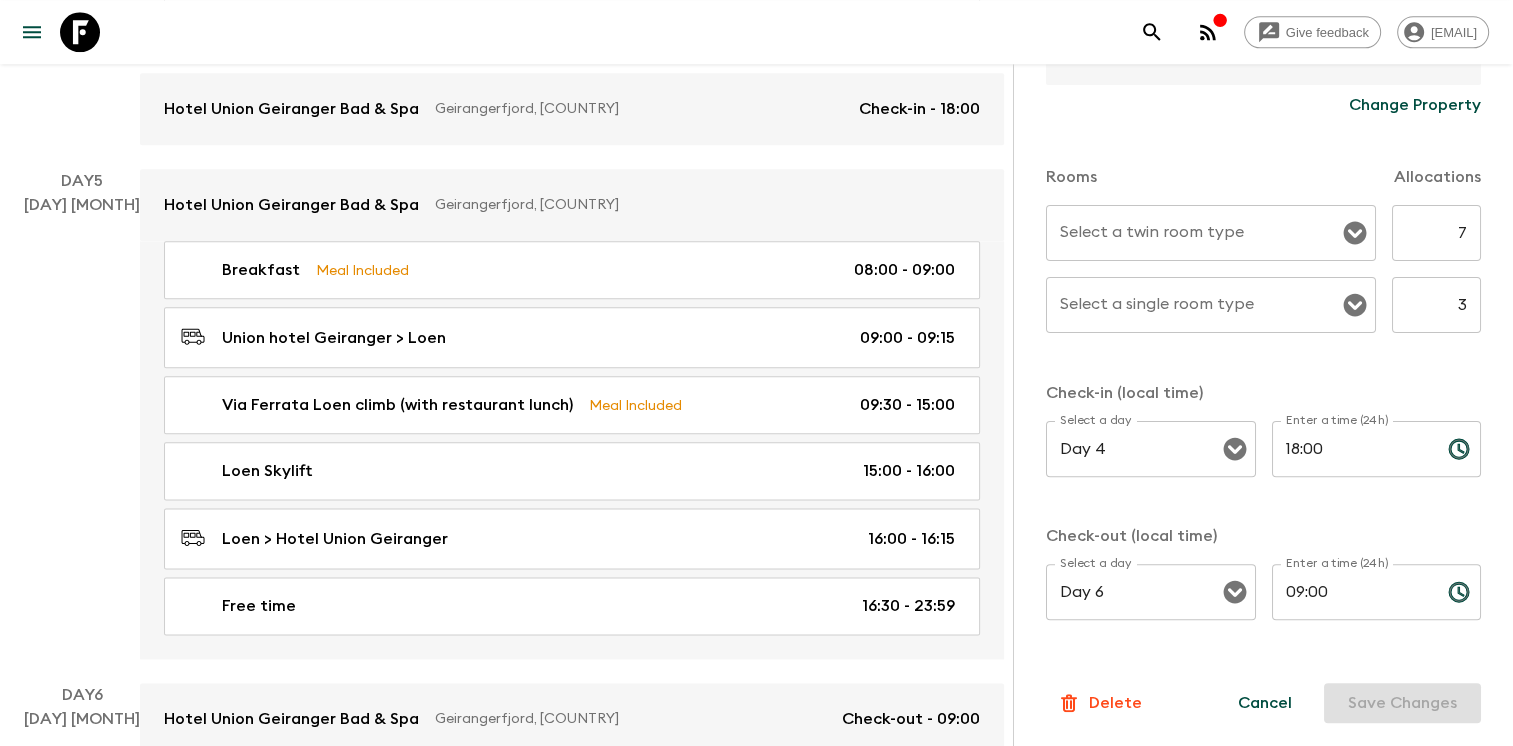 click on "Cancel Save Changes" at bounding box center (1347, 703) 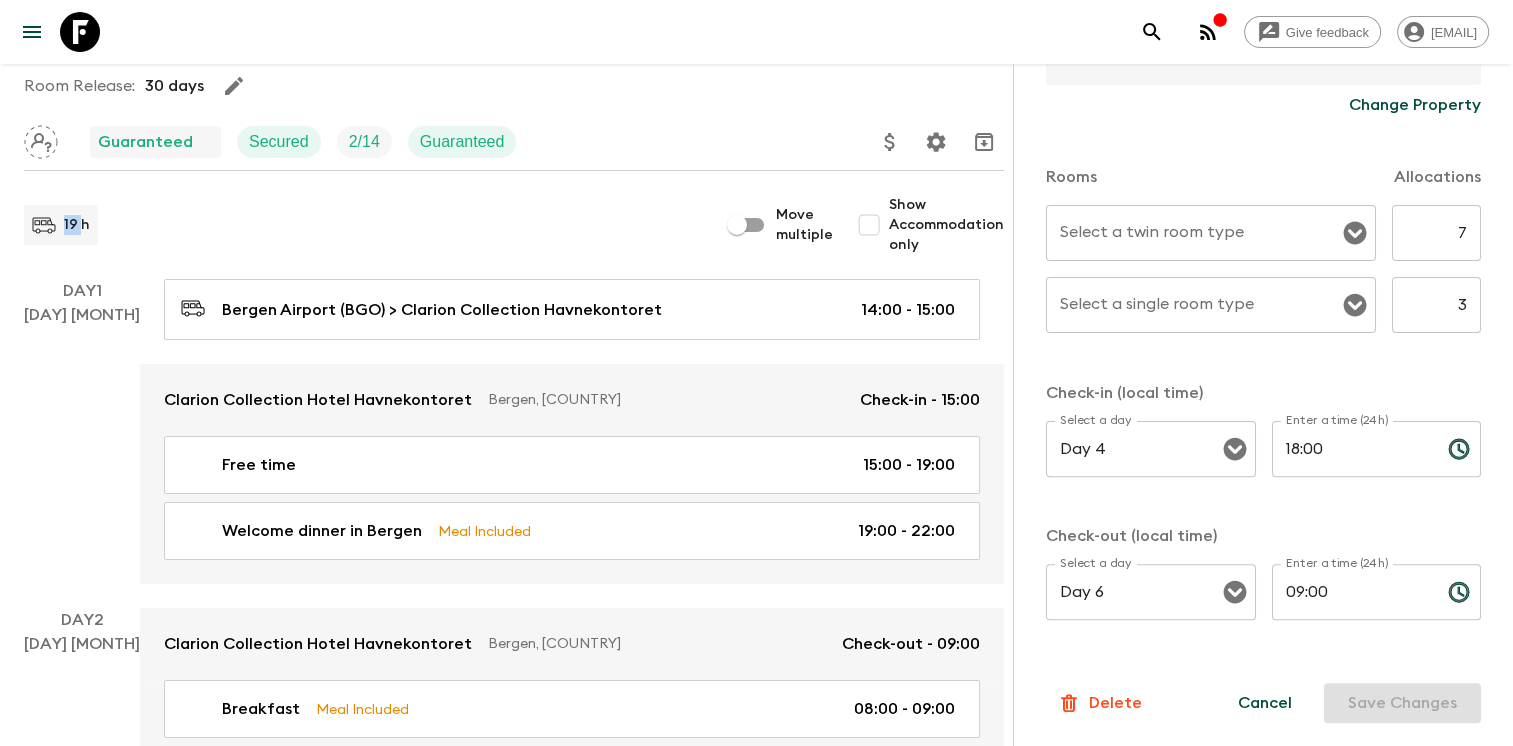 scroll, scrollTop: 0, scrollLeft: 0, axis: both 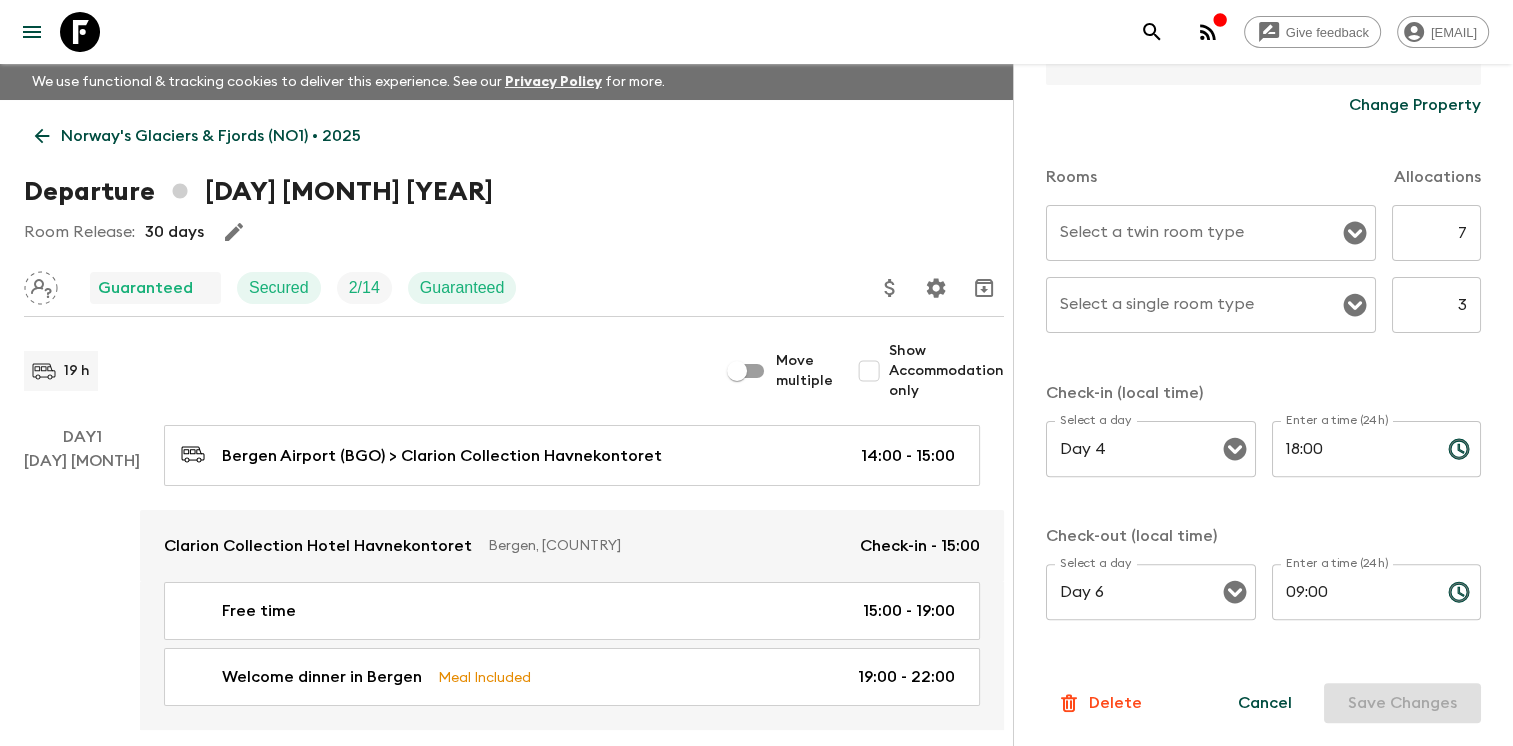 click on "Room Release: 30 days" at bounding box center [514, 232] 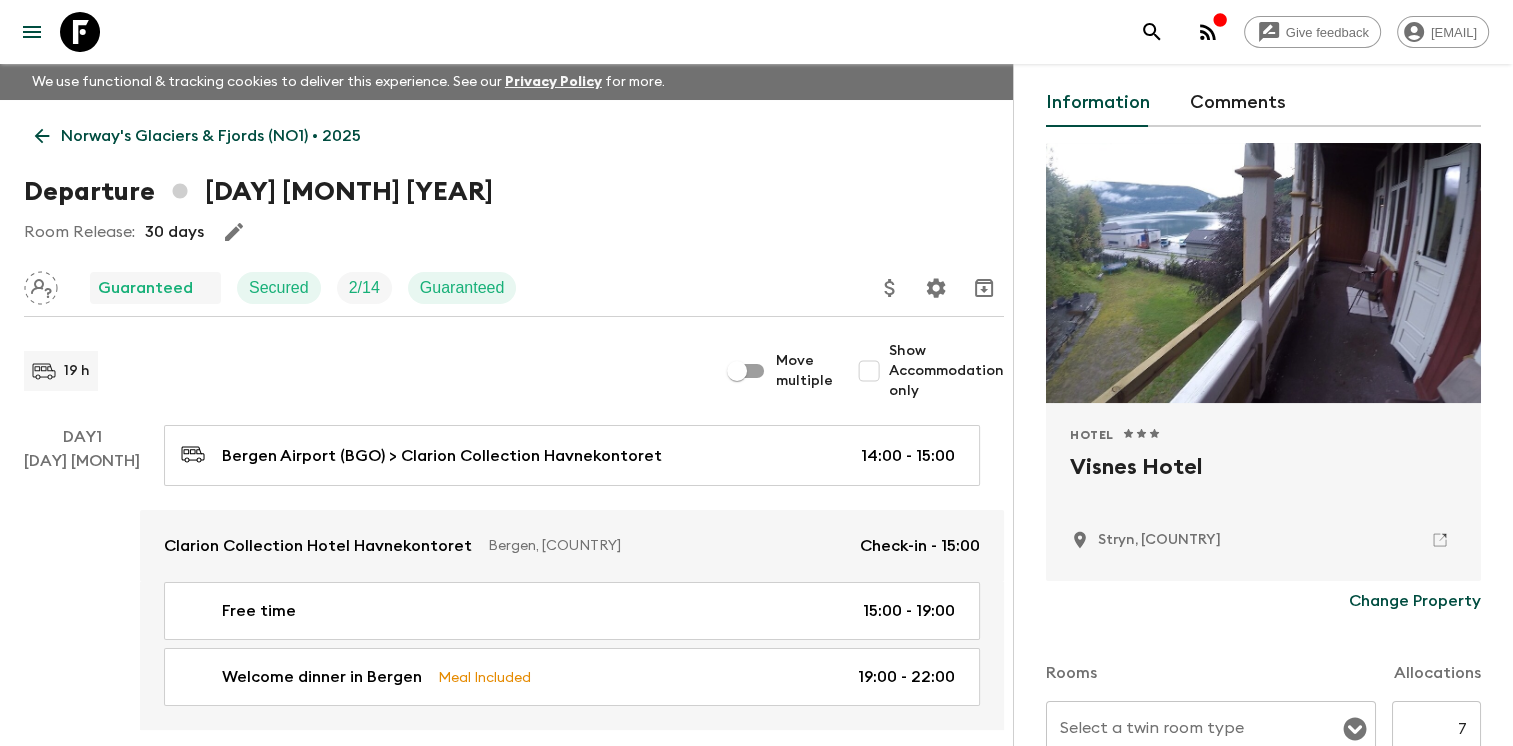 scroll, scrollTop: 0, scrollLeft: 0, axis: both 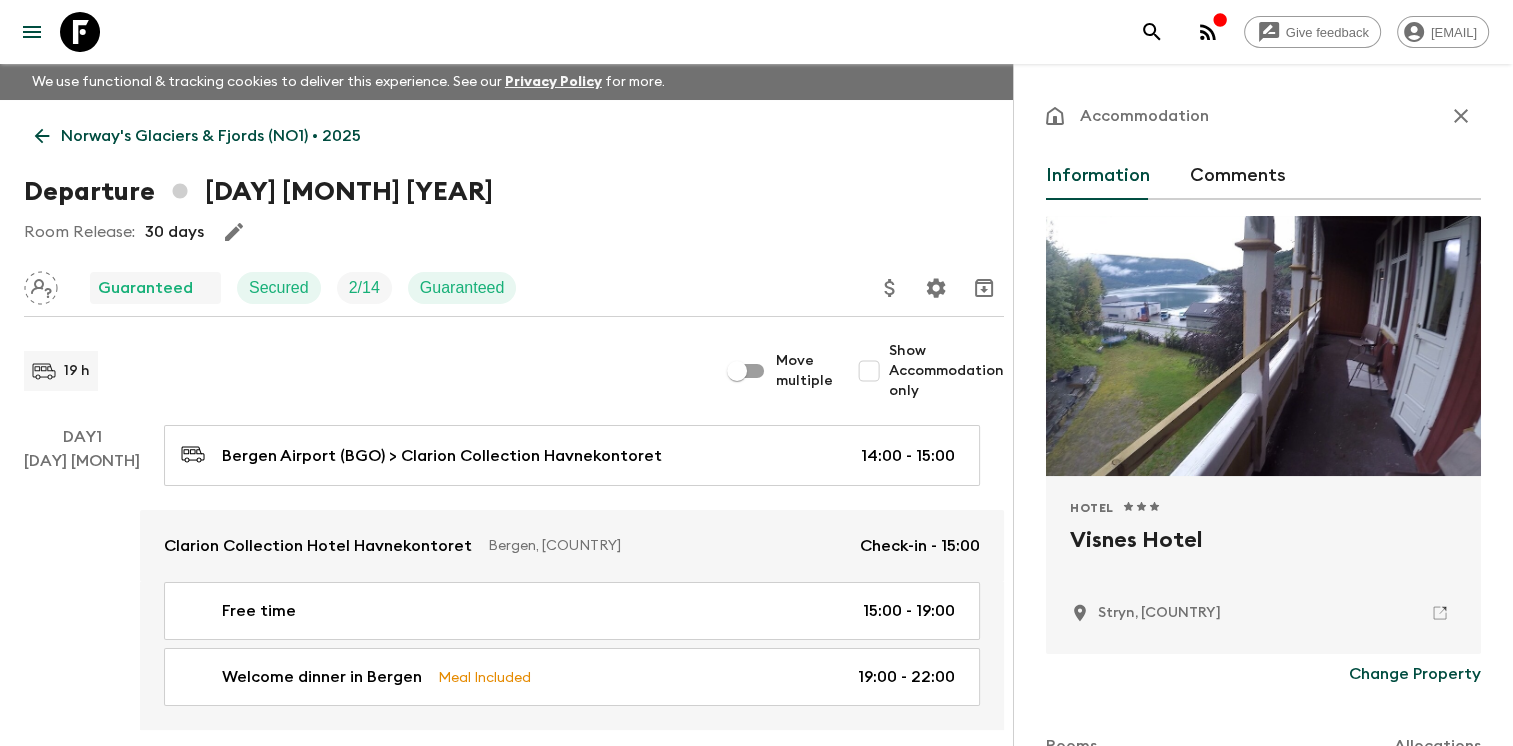 click 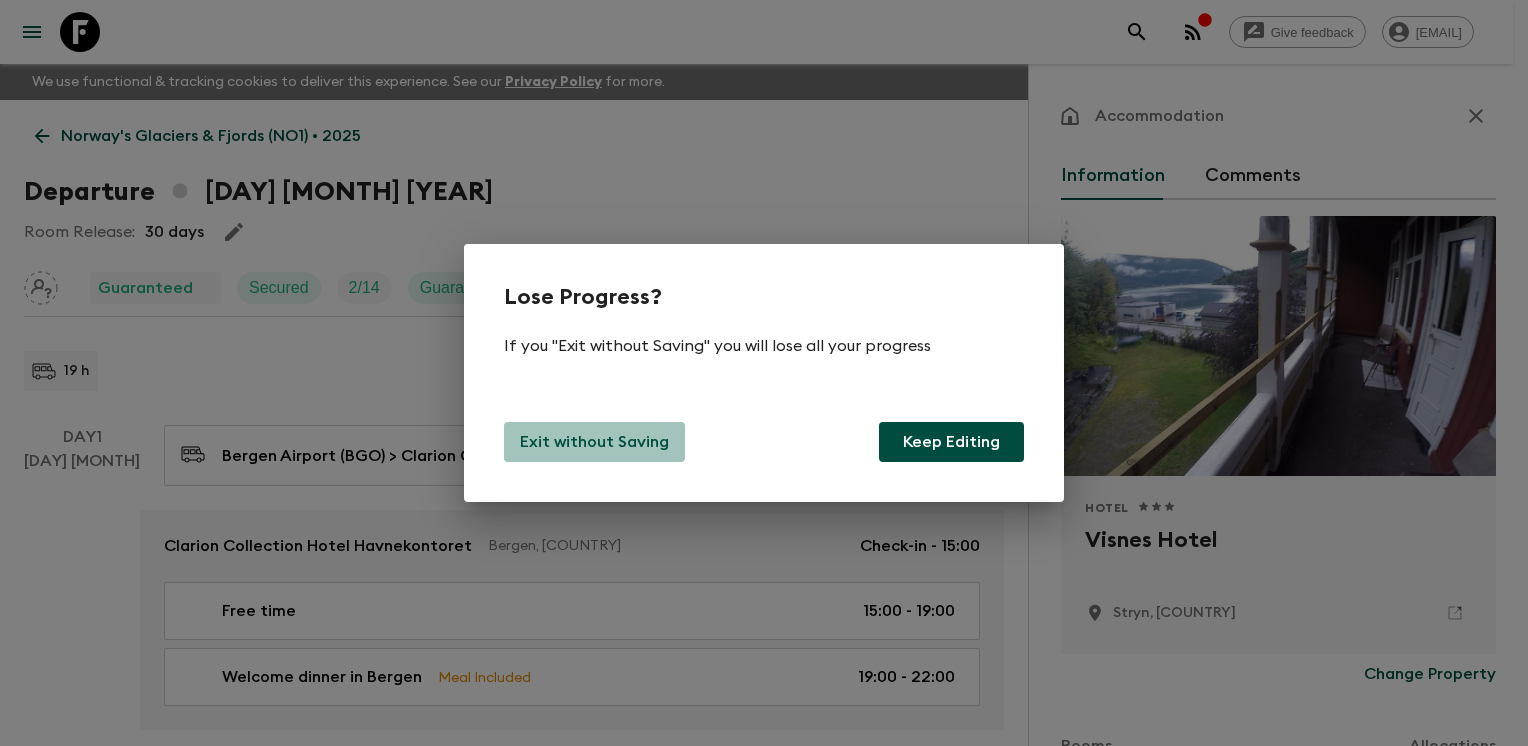 click on "Exit without Saving" at bounding box center [594, 442] 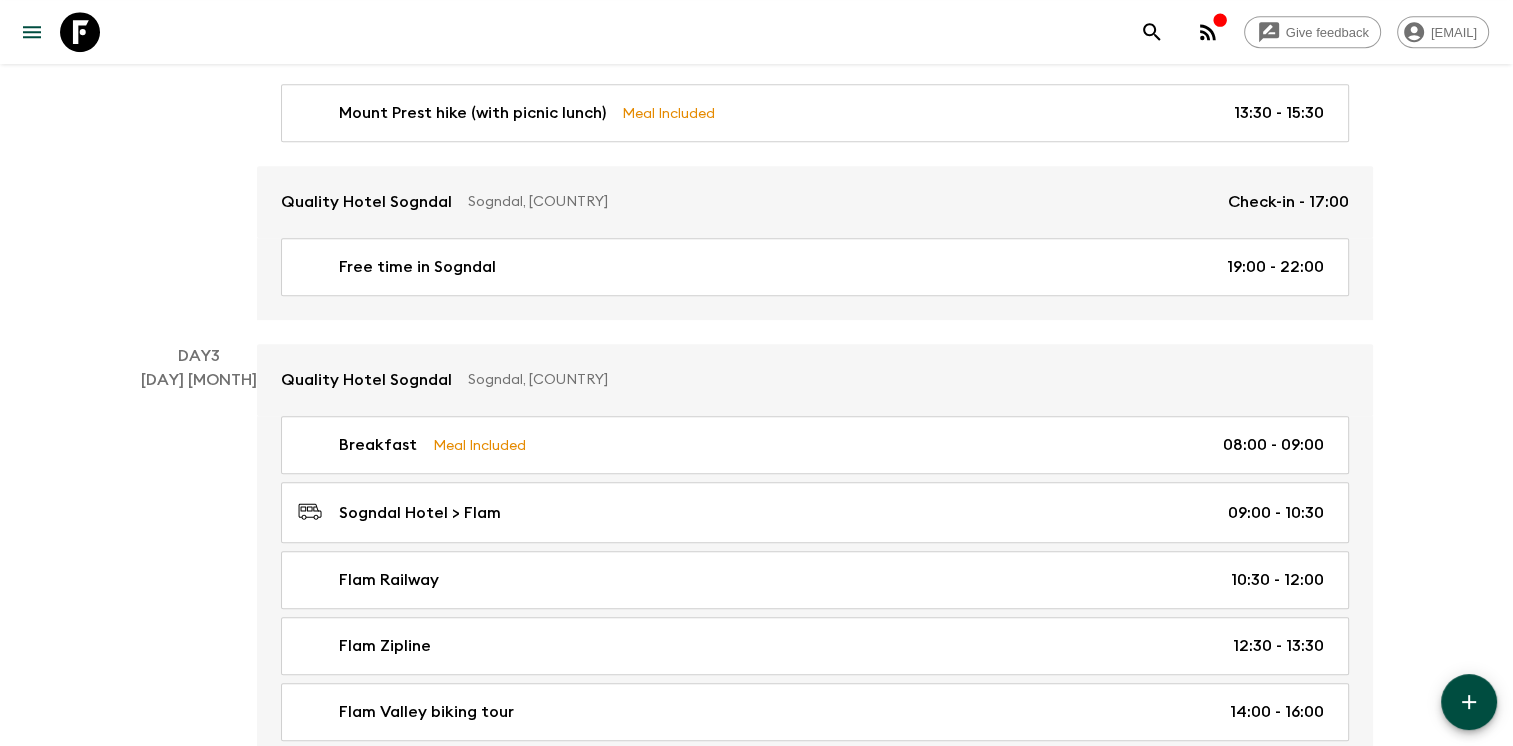scroll, scrollTop: 1015, scrollLeft: 0, axis: vertical 